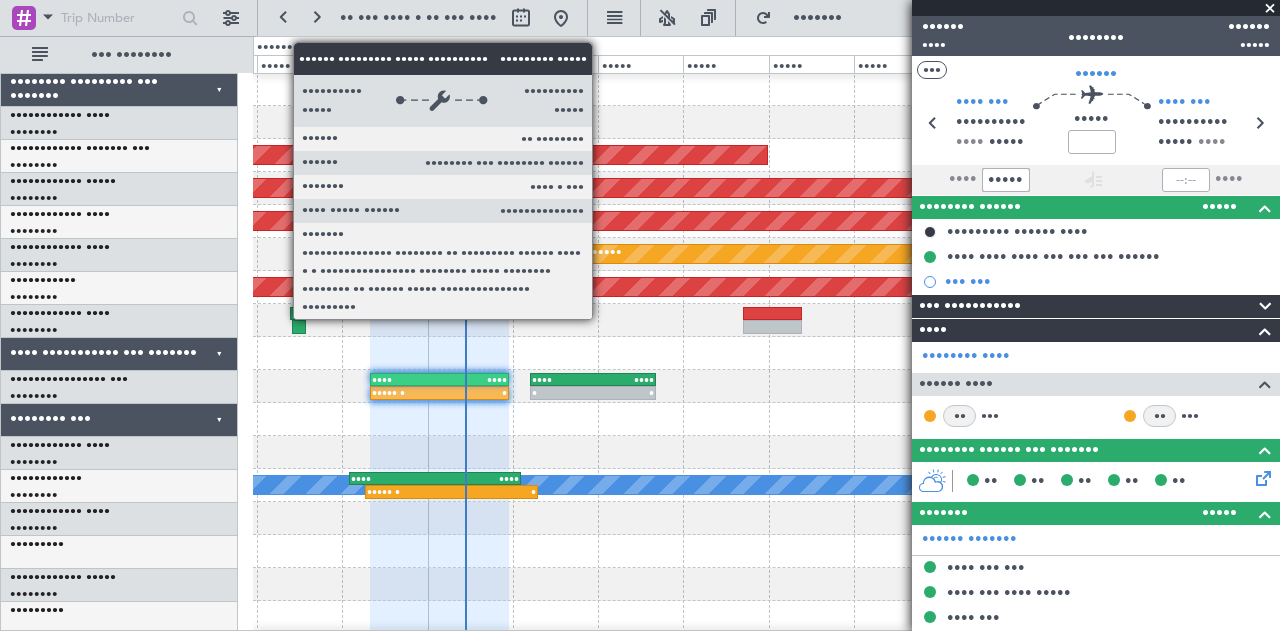 scroll, scrollTop: 0, scrollLeft: 0, axis: both 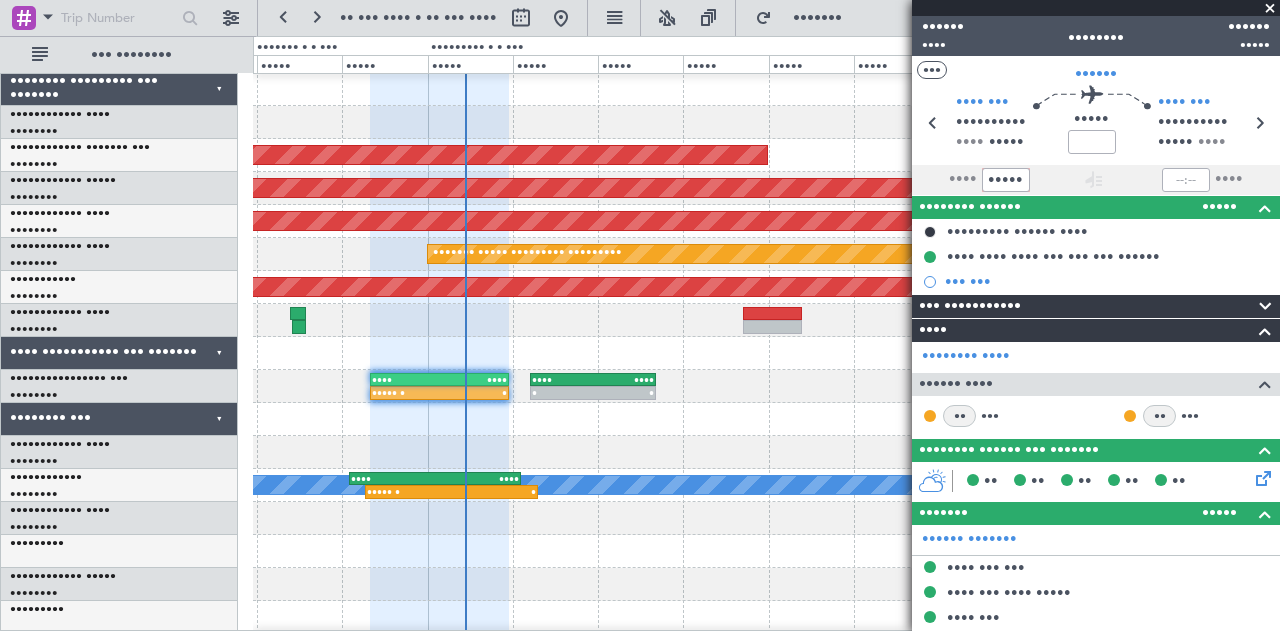 click at bounding box center [1270, 9] 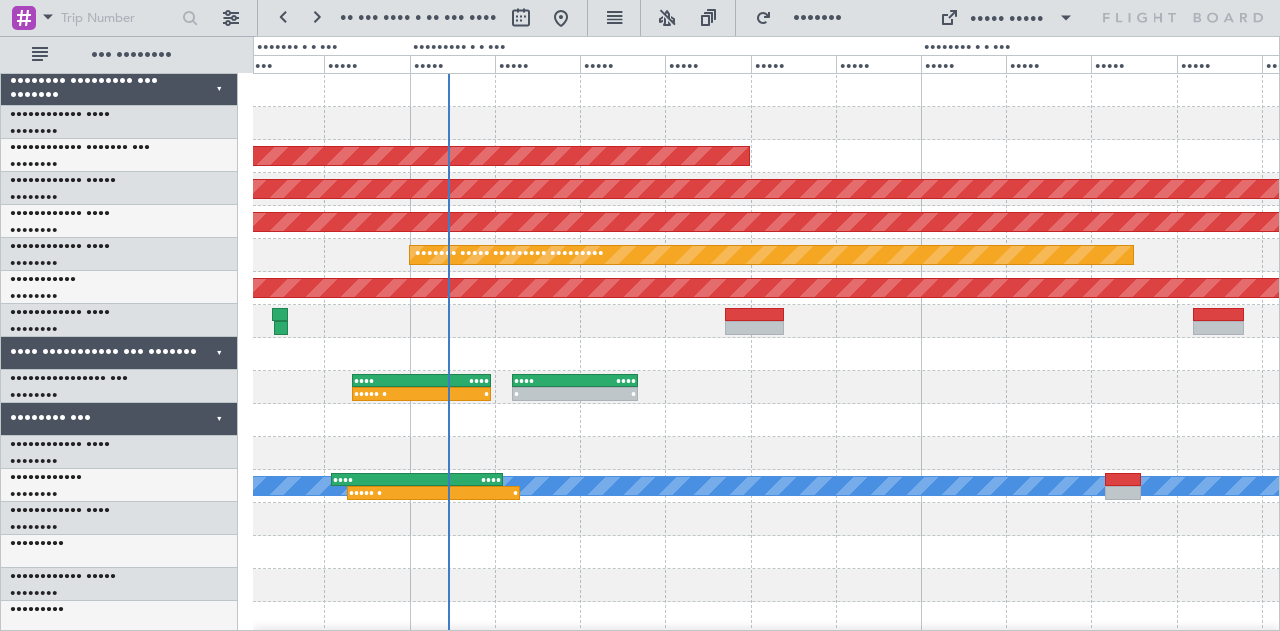 scroll, scrollTop: 0, scrollLeft: 0, axis: both 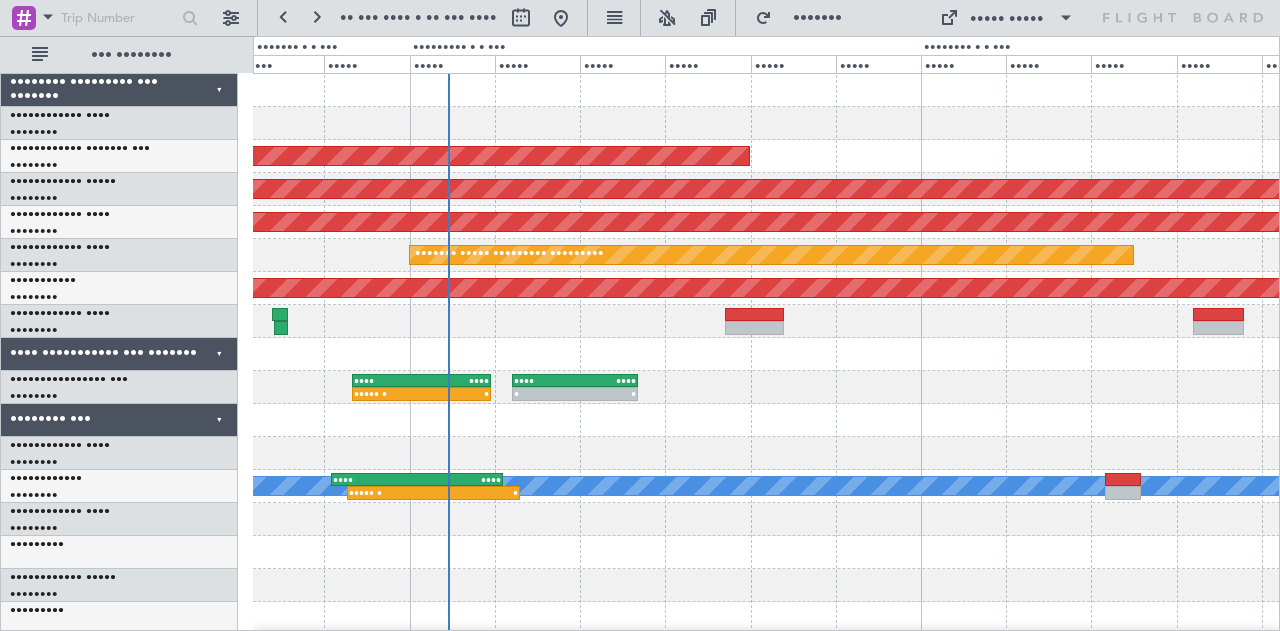 click on "••••••••• ••••• •••••• •••••••••• ••••• •••••
••••••• ••••• ••••••••• ••••••••••
••••••• ••••• ••••••••• •••••••••
••••••• ••••• ••••••••• •••••••••
••••••• ••••• •••• •••• ••••• •••• •••••
••••••• ••••• ••••••••••
••••• •
•
••••
••••• •
••••
••••• •
•
•
••••
••••• •
••••
••••• •
••••••• •••••
••••• •
•
••••
••••• •
••••
••••• •" at bounding box center [766, 618] 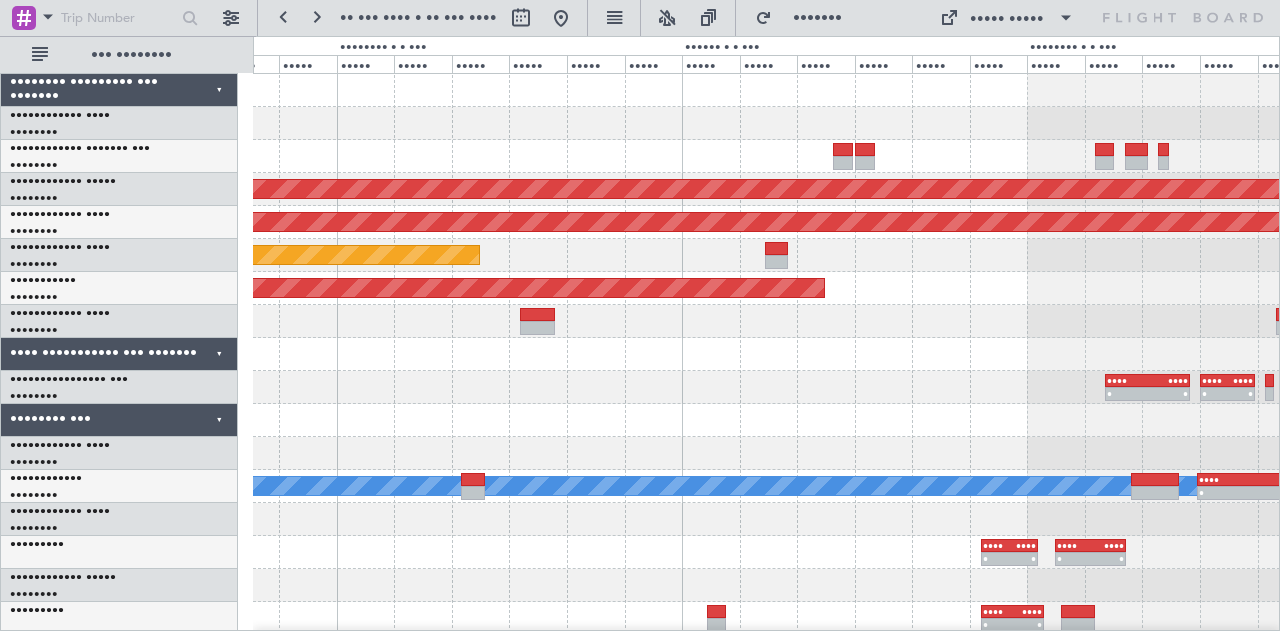 click on "••••••••• ••••• •••••• •••••••••• ••••• •••••
••••••• ••••• ••••••••• ••••••••••
••••••• ••••• ••••••••• •••••••••
••••••• ••••• ••••••••• •••••••••
••••••• ••••• •••• •••• ••••• •••• •••••
••••
••••• •
••••
••••• •
•
•
•
•
••••
••••• •
••••
••••• •
••••
••••• •
••••
••••• •
•
•
••••
••••• •
••••
••••• •
•
•
••••
••••• •
••••
••••• •
•
• •" at bounding box center (766, 618) 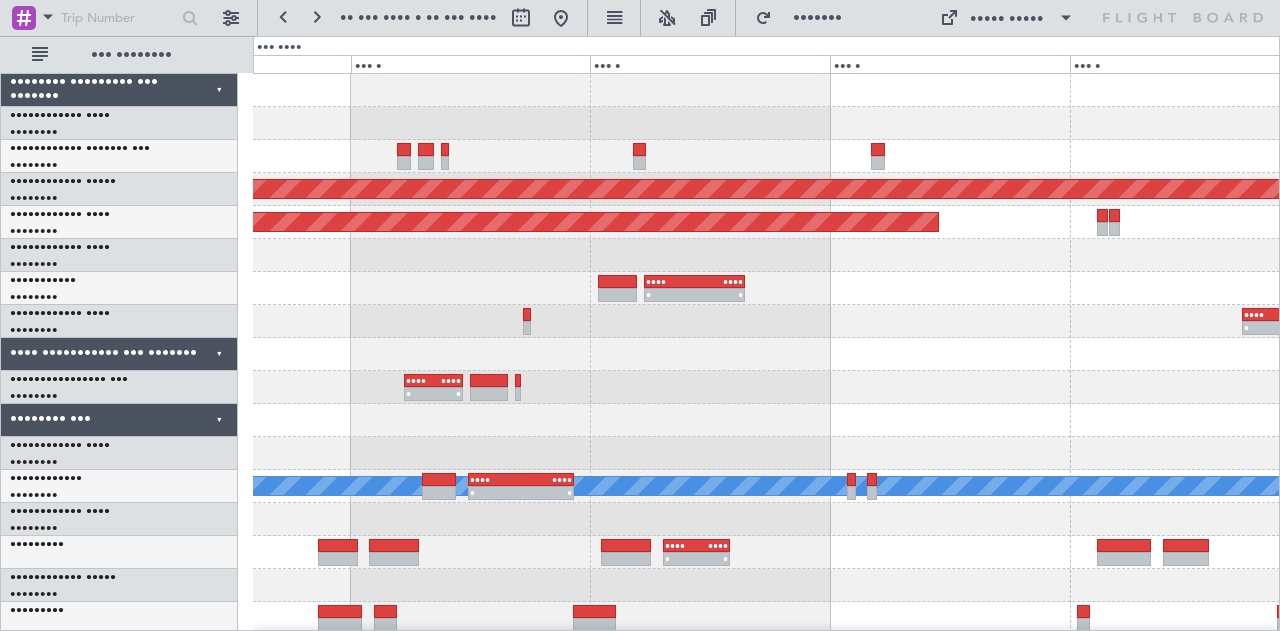click at bounding box center (766, 123) 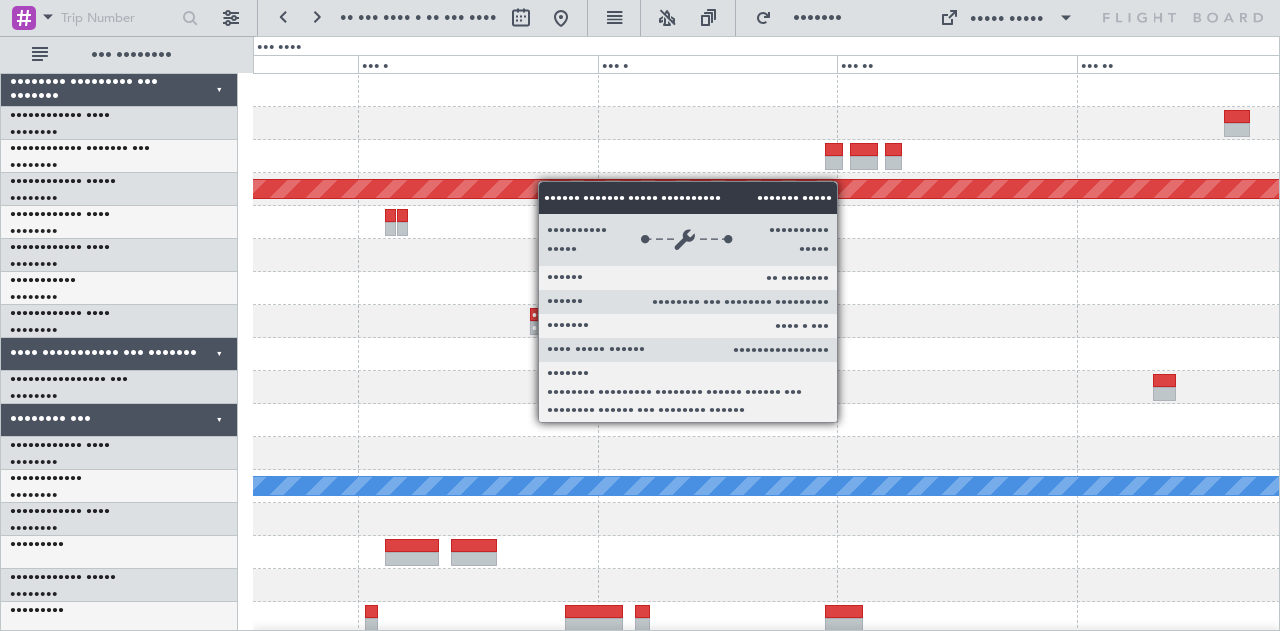 click on "••••••• ••••• ••••••••• ••••••••••
••••••• ••••• ••••••••• •••••••••
•
•
••••
••••• •
••••
••••• •
•
•
••••
••••• •
••••
••••• •
••••••• •••••" at bounding box center (766, 618) 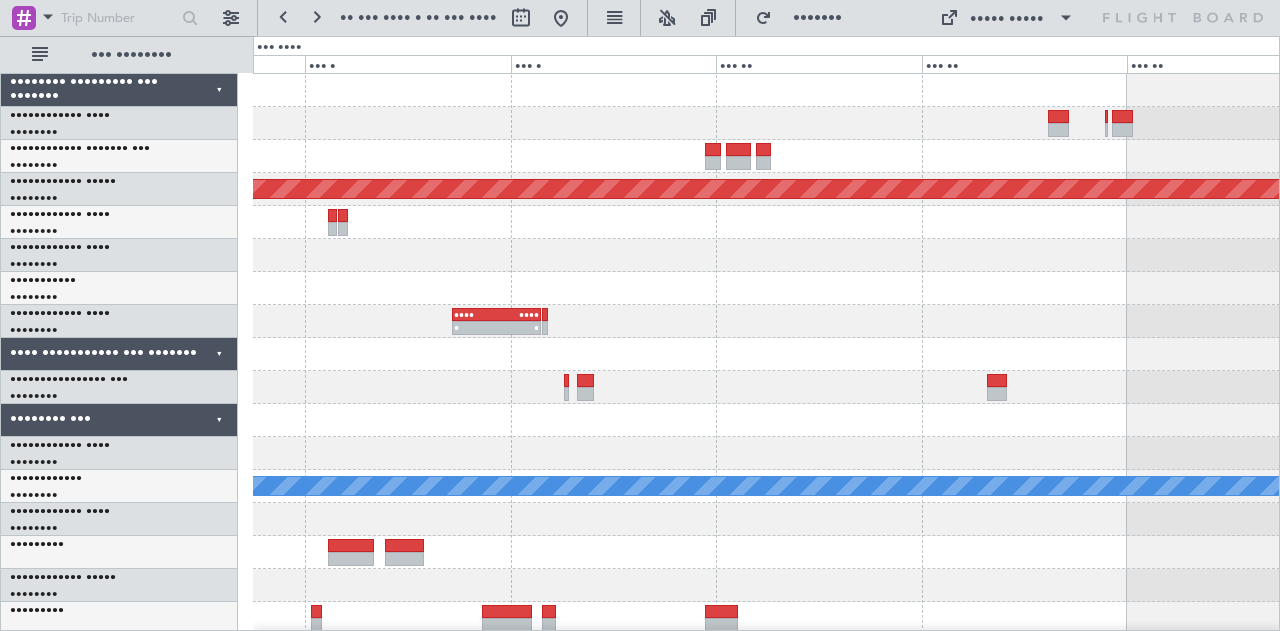 click at bounding box center (766, 123) 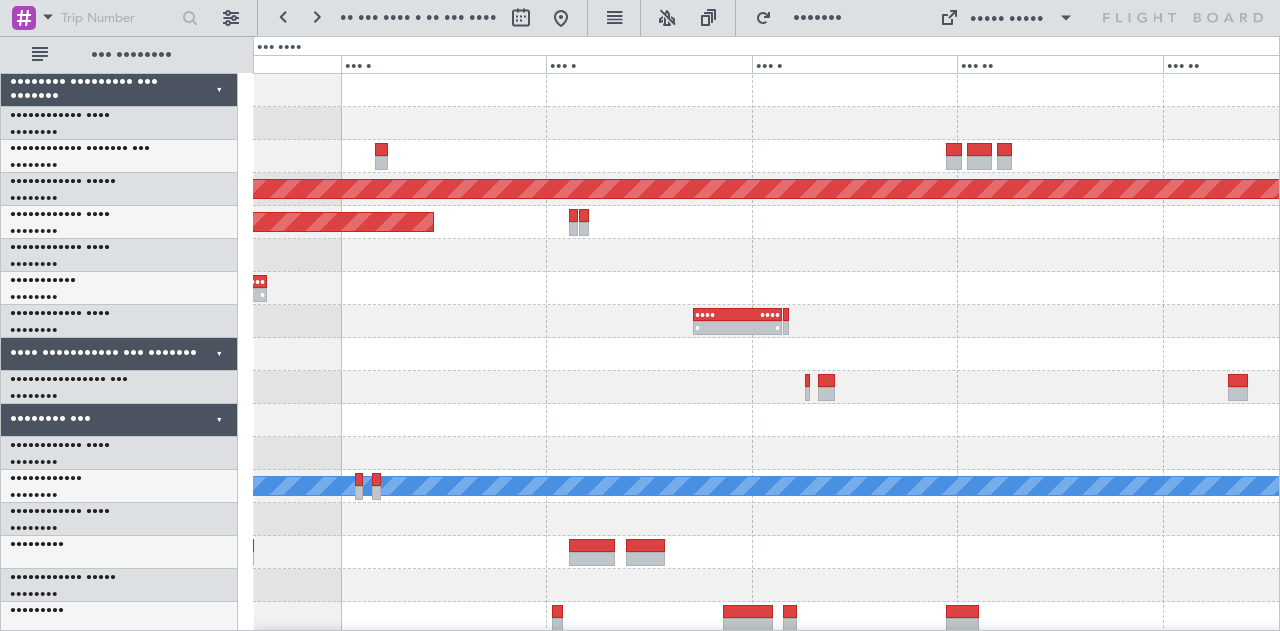 click at bounding box center [766, 123] 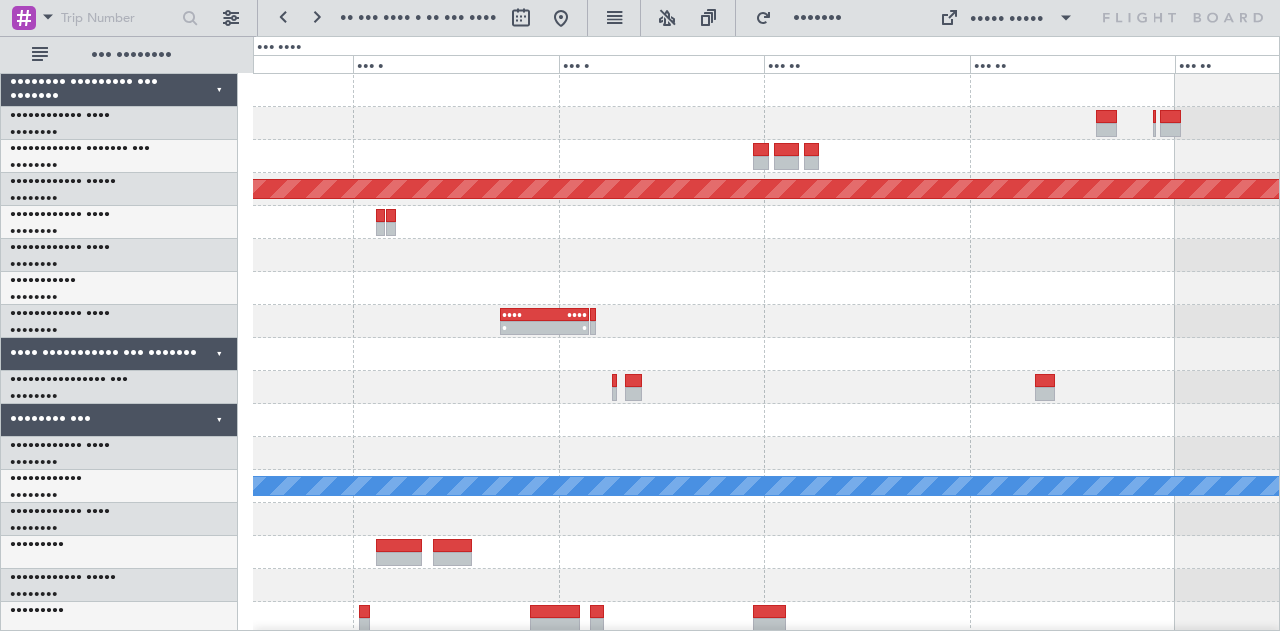 click on "••••••• ••••• ••••••••• ••••••••••
••••••• ••••• ••••••••• •••••••••
•
•
••••
••••• •
••••
••••• •
•
•
••••
••••• •
••••
••••• •
••••••• •••••" at bounding box center [766, 618] 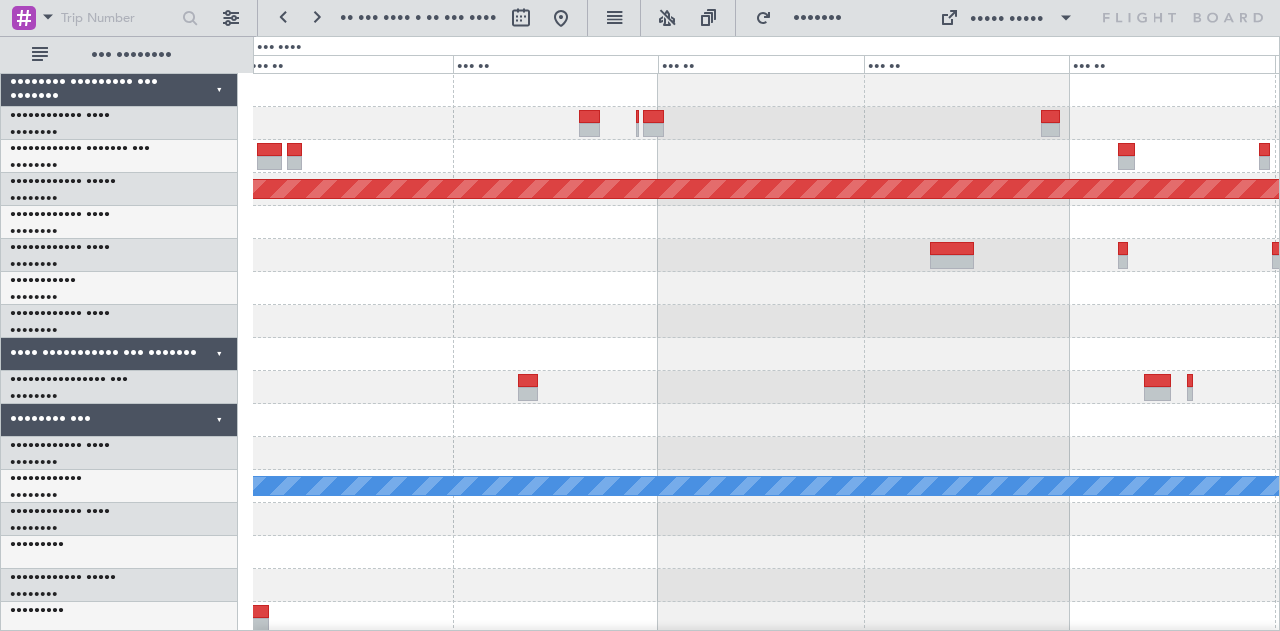 click at bounding box center [766, 123] 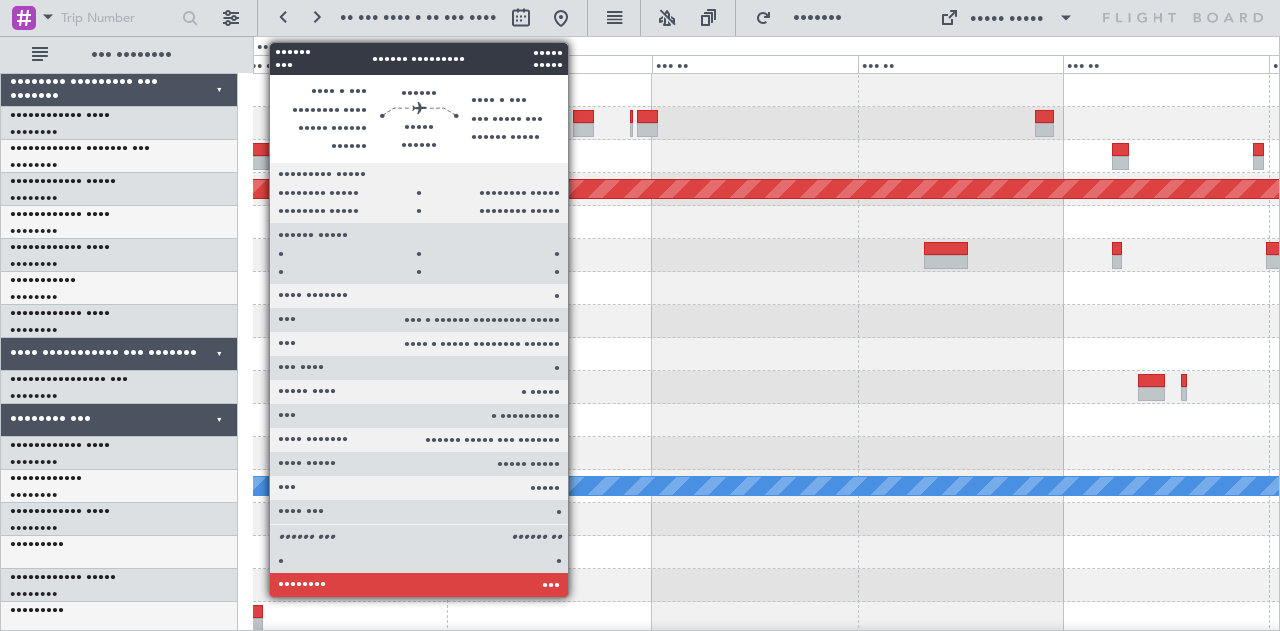 click at bounding box center [584, 130] 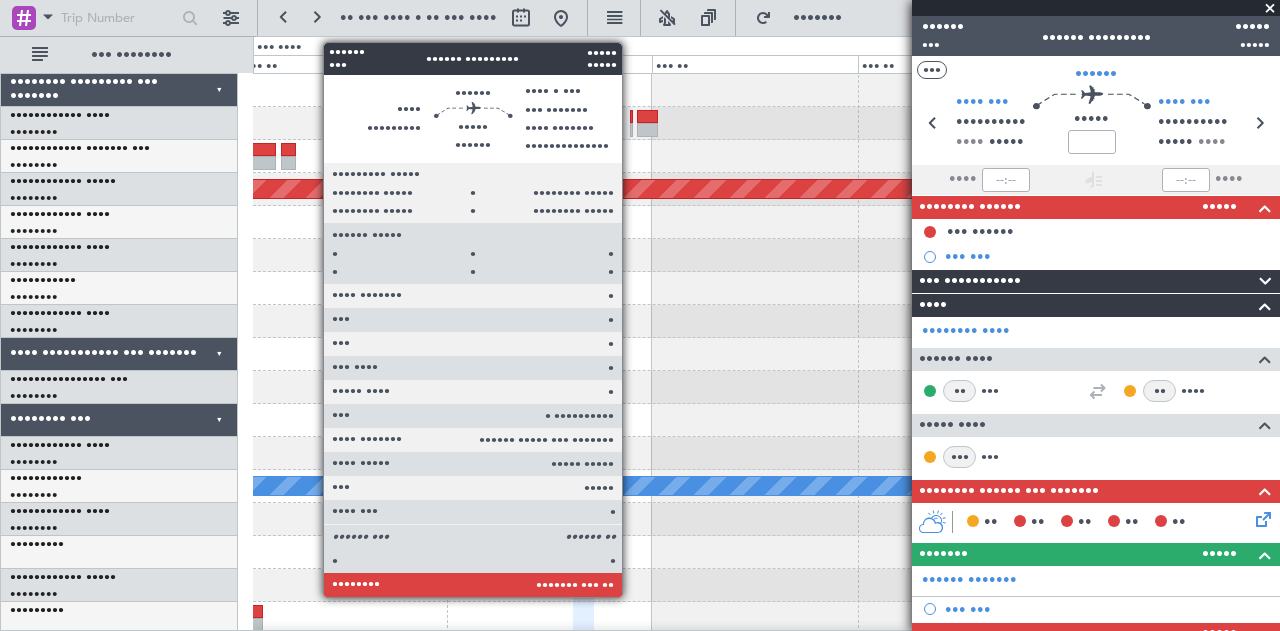 click at bounding box center (584, 130) 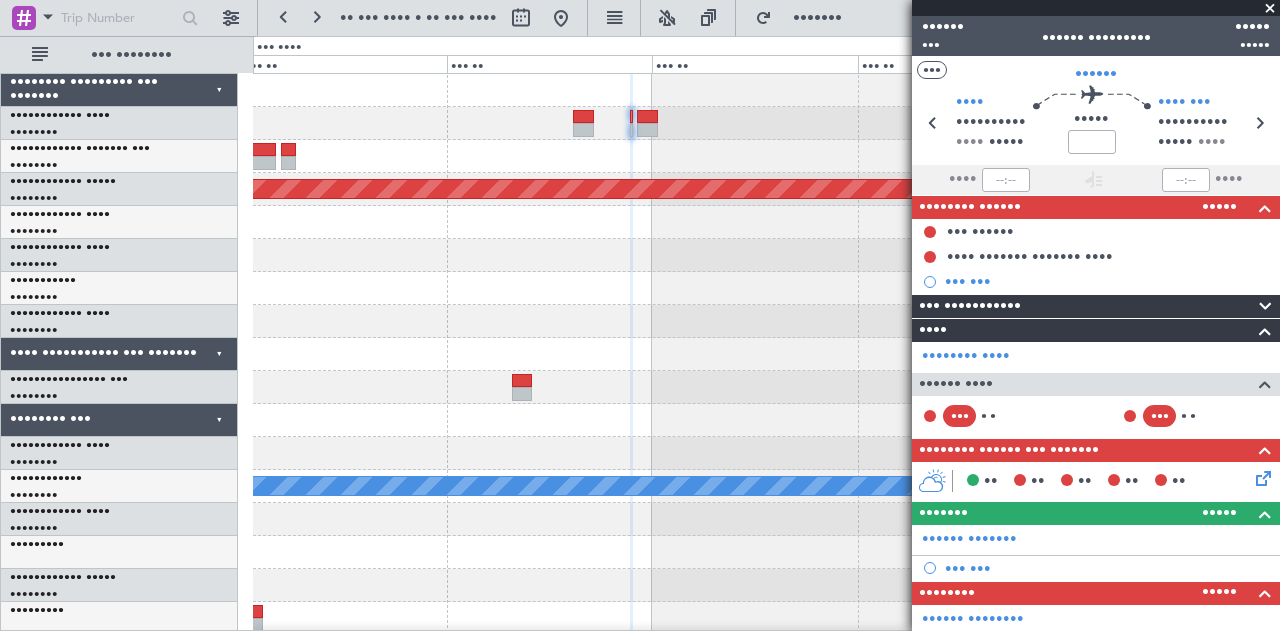 click at bounding box center (766, 123) 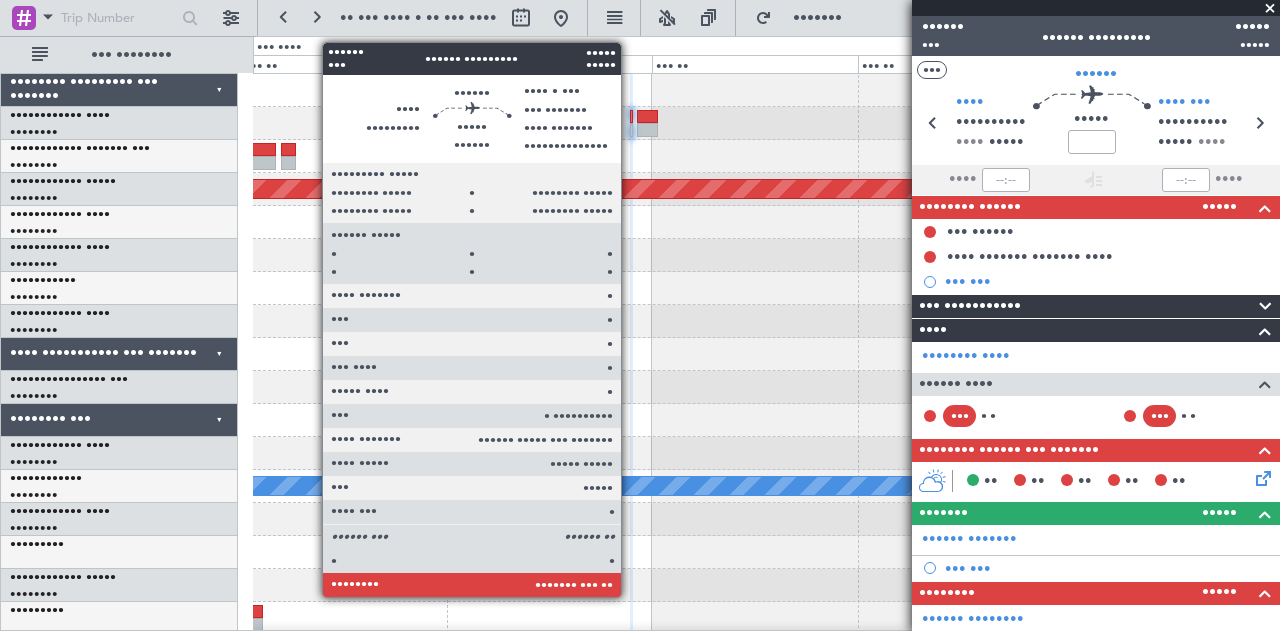 click at bounding box center (631, 117) 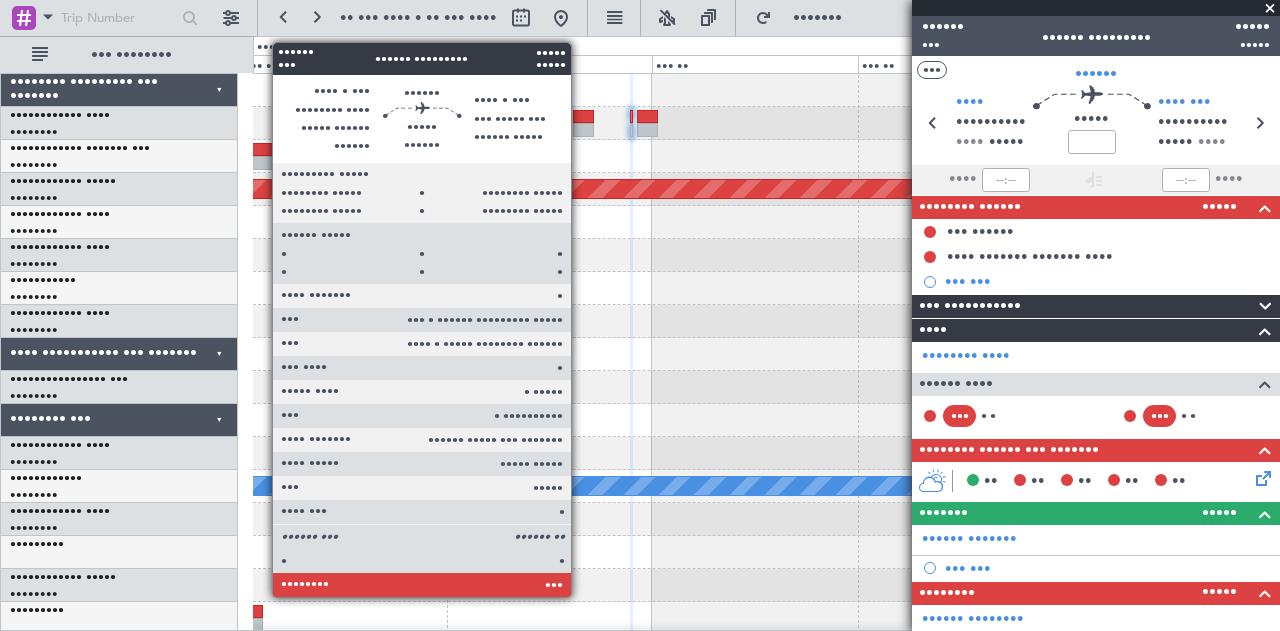 click at bounding box center [584, 130] 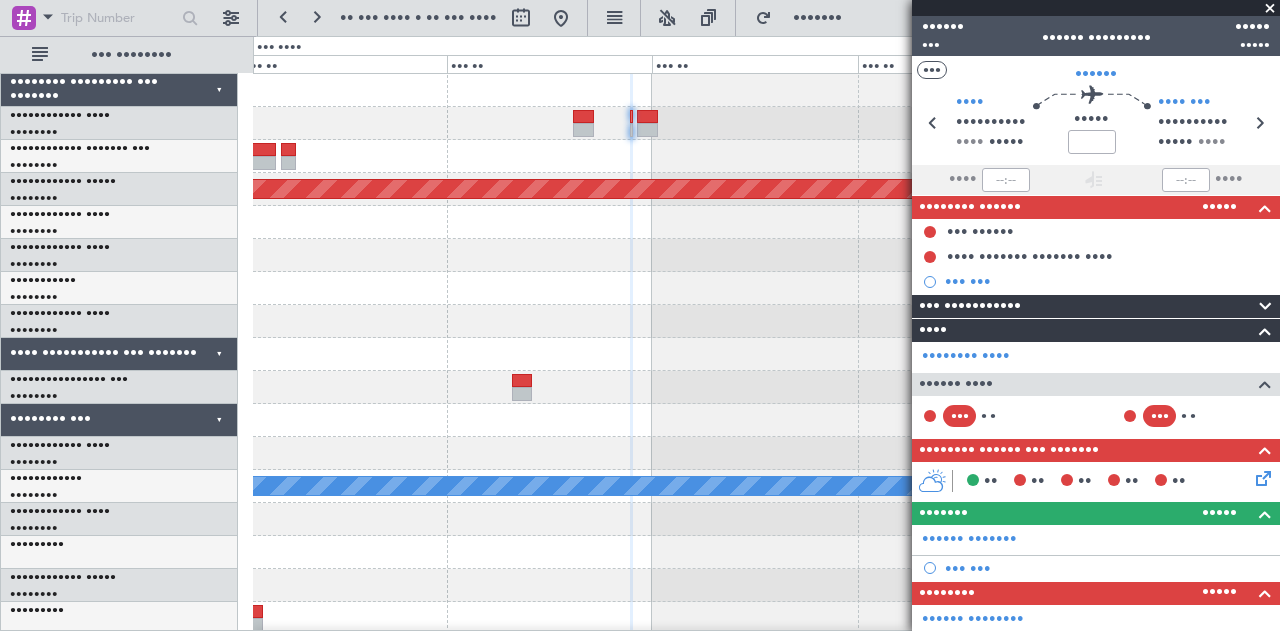 click at bounding box center (631, 117) 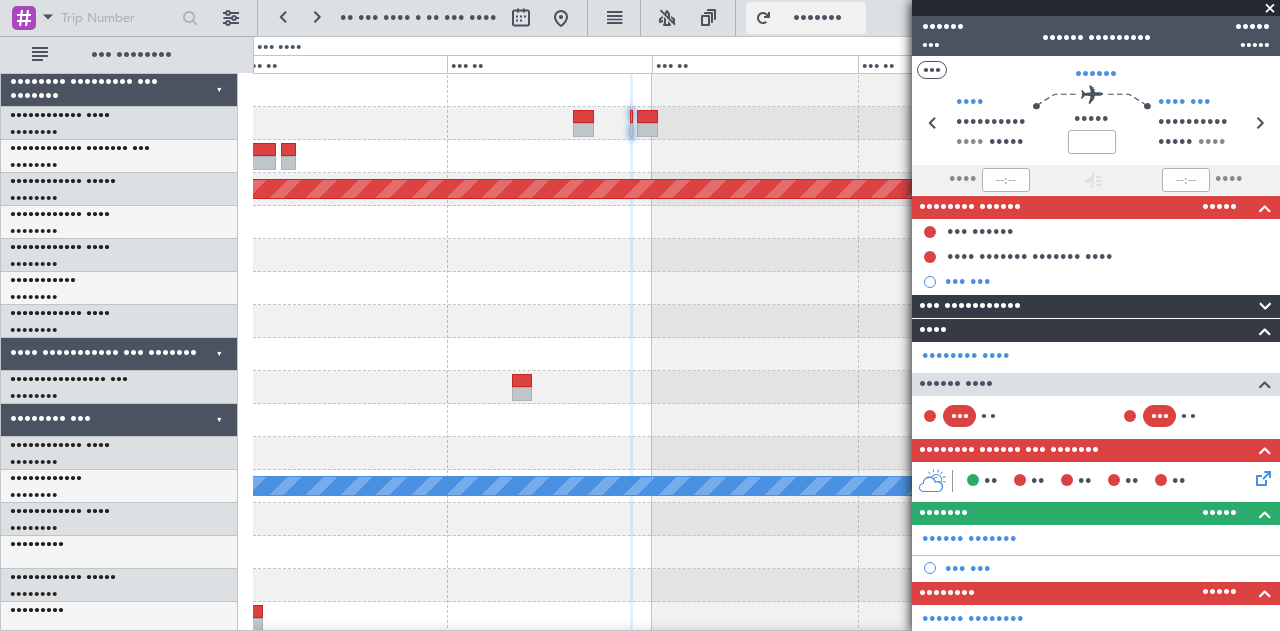 click on "•••••••" at bounding box center (818, 18) 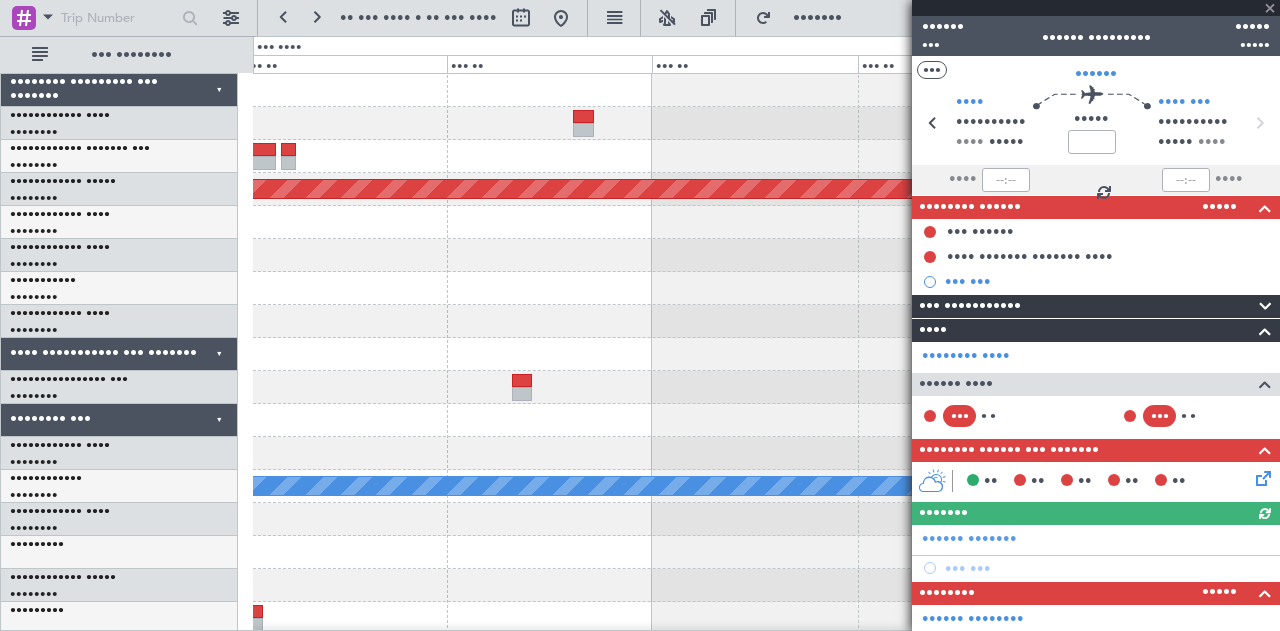 click on "••••••• ••••• ••••••••• ••••••••••
••••
••••• •
••••
••••• •
•
•
••••••• •••••" at bounding box center (766, 618) 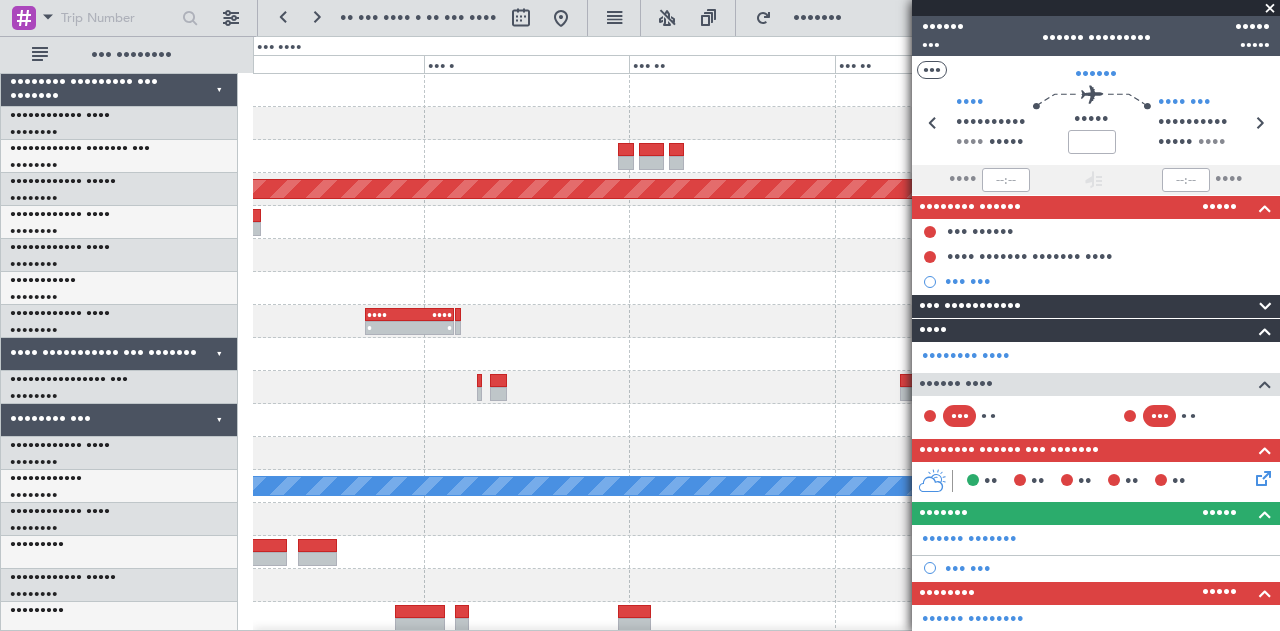 click on "••••••• ••••• ••••••••• ••••••••••
••••••• ••••• ••••••••• •••••••••
••••
••••• •
••••
••••• •
•
•
••••••• •••••" at bounding box center [766, 618] 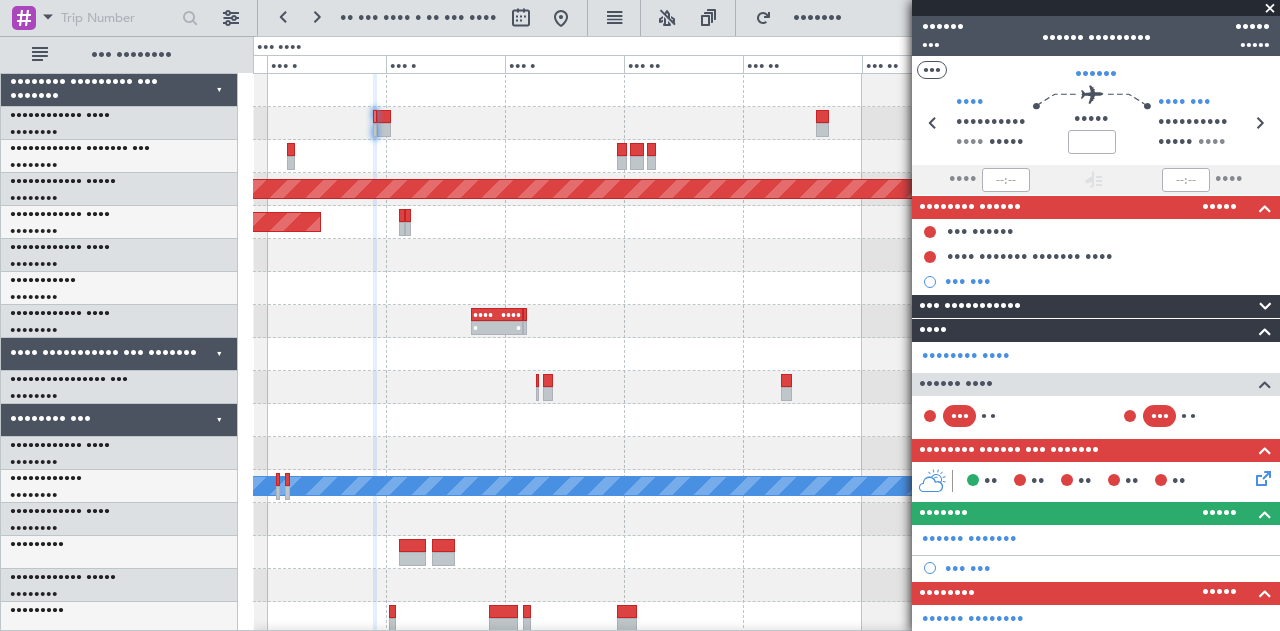 click on "••••••• ••••• ••••••••• ••••••••••
••••••• ••••• ••••••••• •••••••••
•
•
••••
••••• •
••••
••••• •
••••
••••• •
••••
••••• •
•
•
•
•
••••
••••• •
••••
••••• •
••••••• •••••
•
•
••••
••••• •
••••
••••• •" at bounding box center (766, 618) 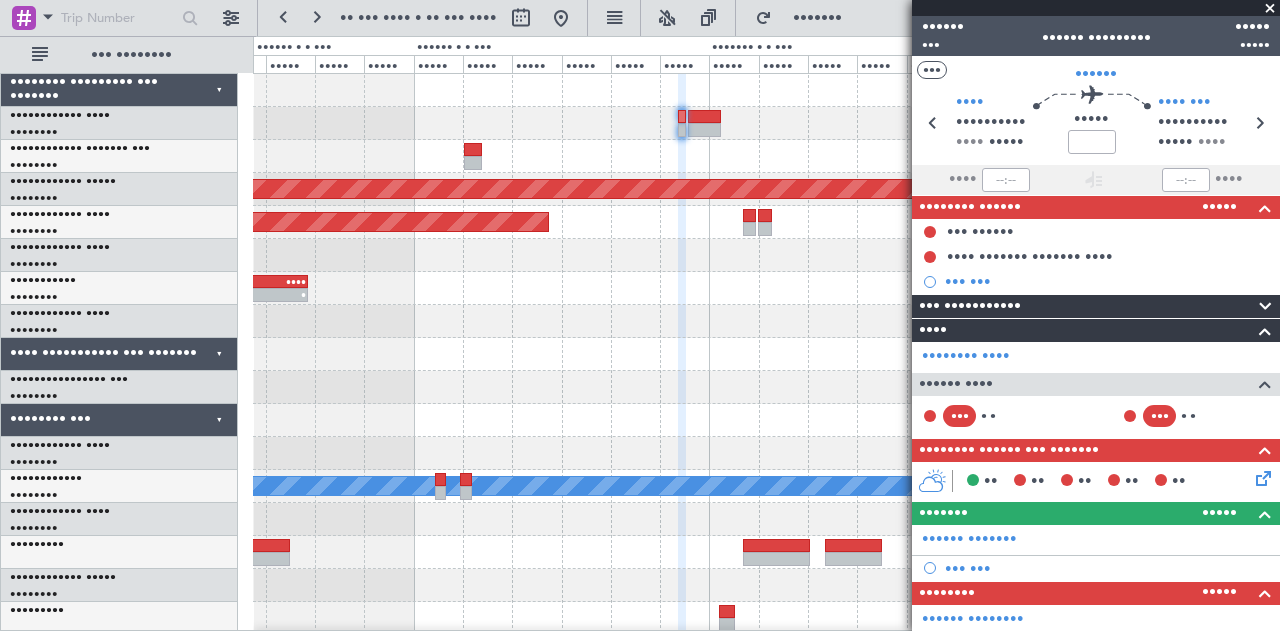 scroll, scrollTop: 1, scrollLeft: 0, axis: vertical 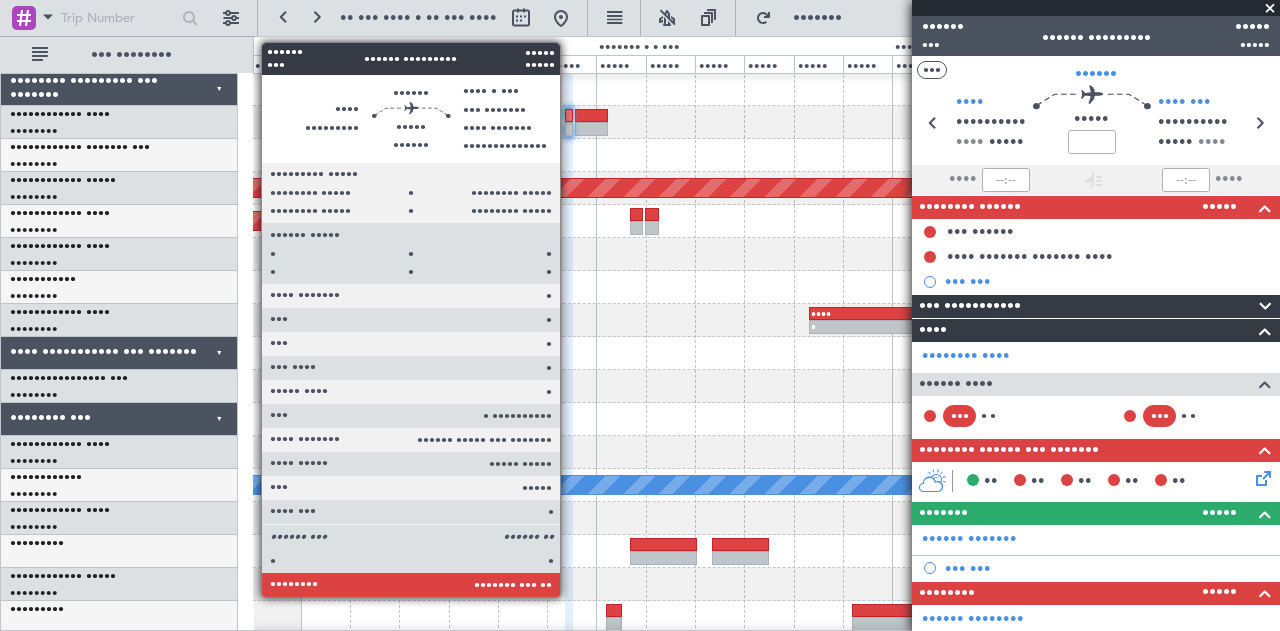 click at bounding box center [569, 116] 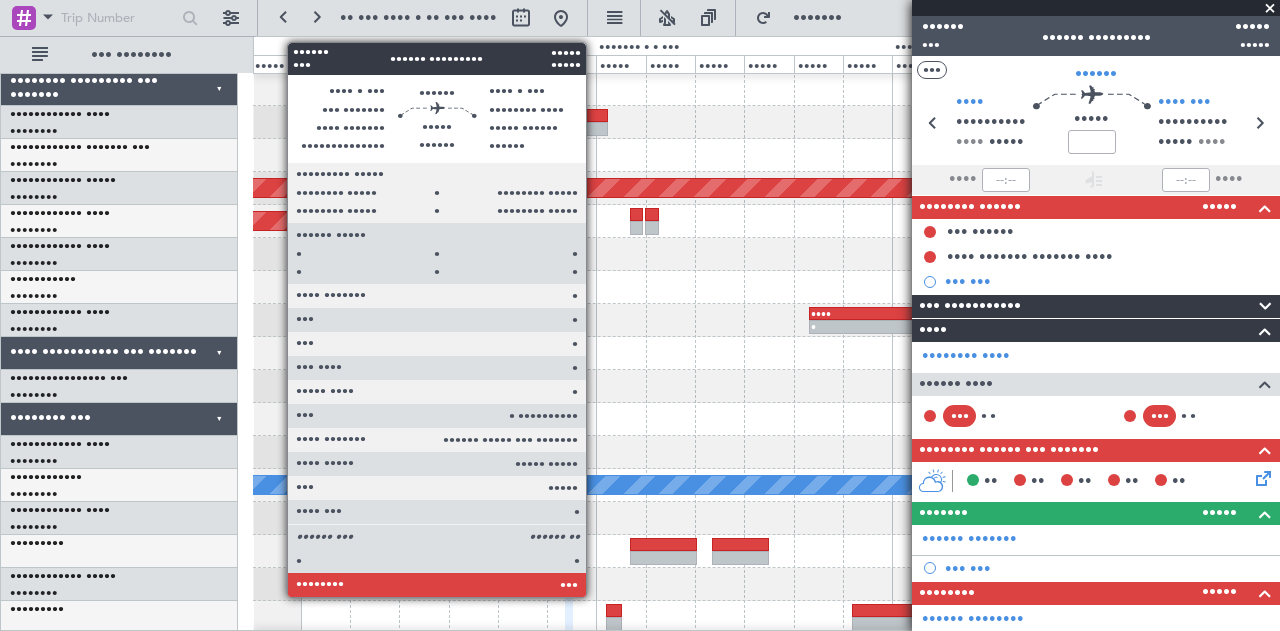 click at bounding box center [591, 129] 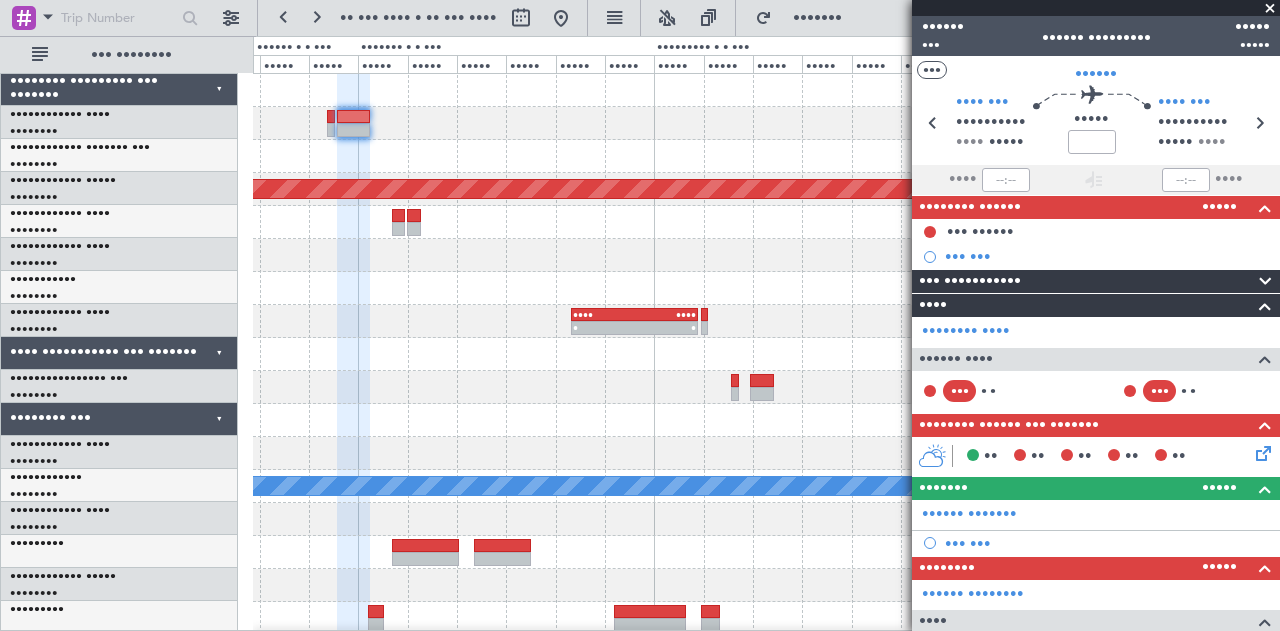 scroll, scrollTop: 0, scrollLeft: 0, axis: both 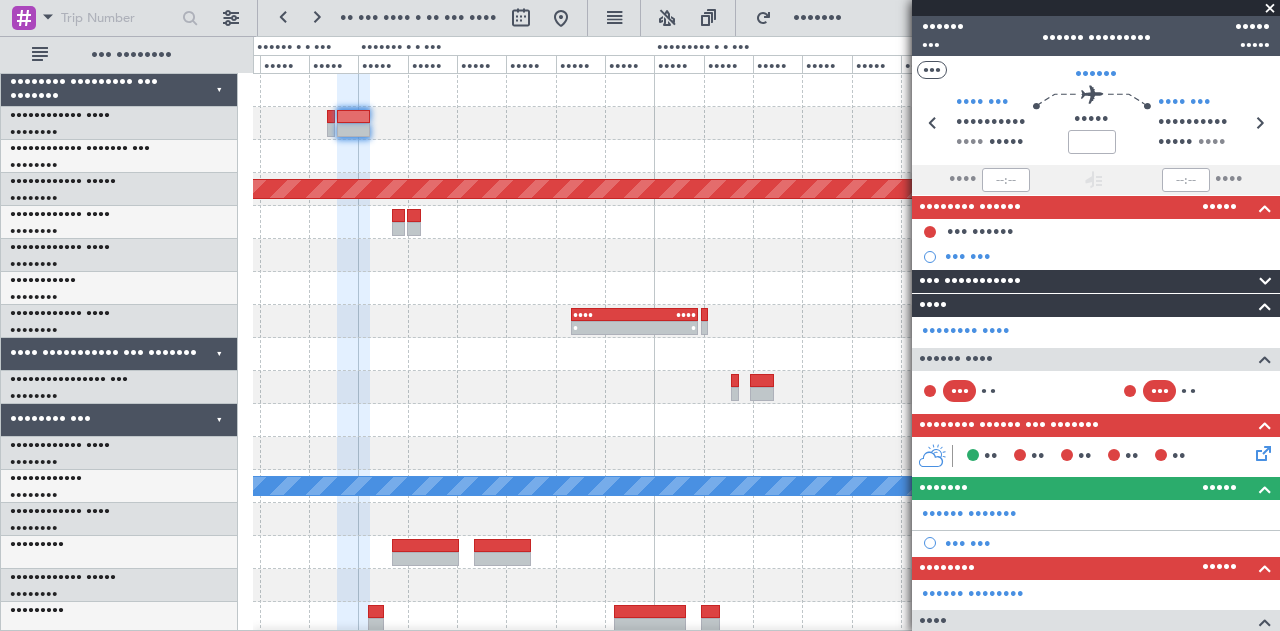 click on "••••••• ••••• ••••••••• ••••••••••
••••••• ••••• ••••••••• •••••••••
•
•
••••
••••• •
••••
••••• •
••••••• •••••" at bounding box center (766, 618) 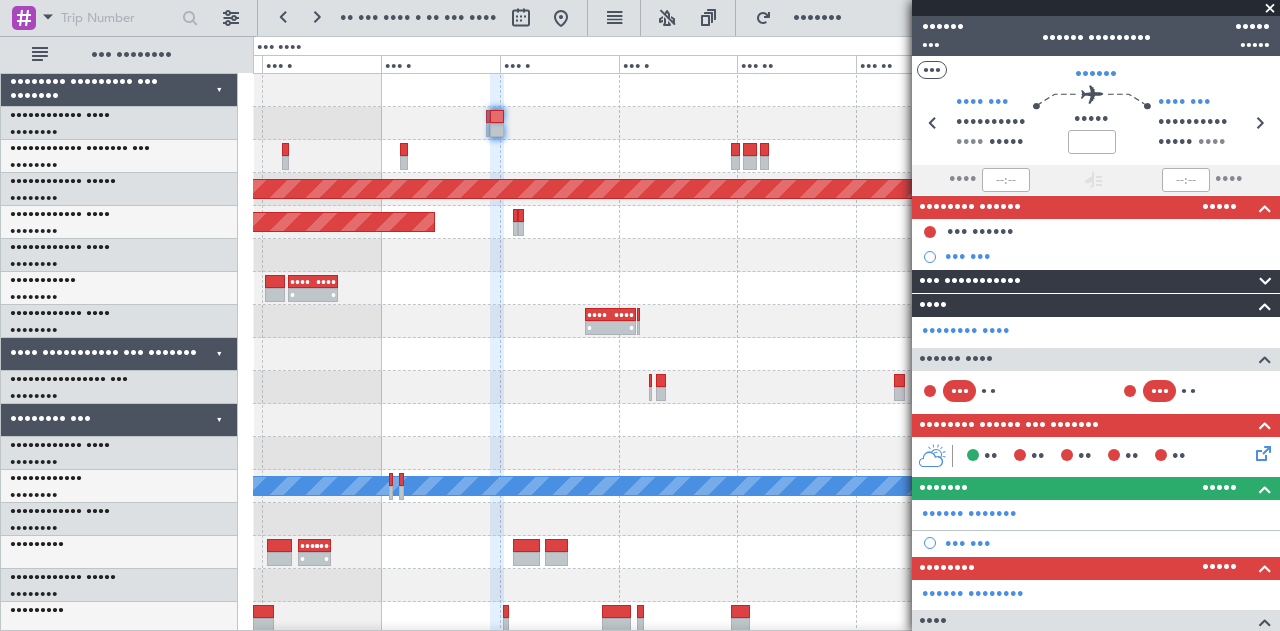 click at bounding box center [766, 123] 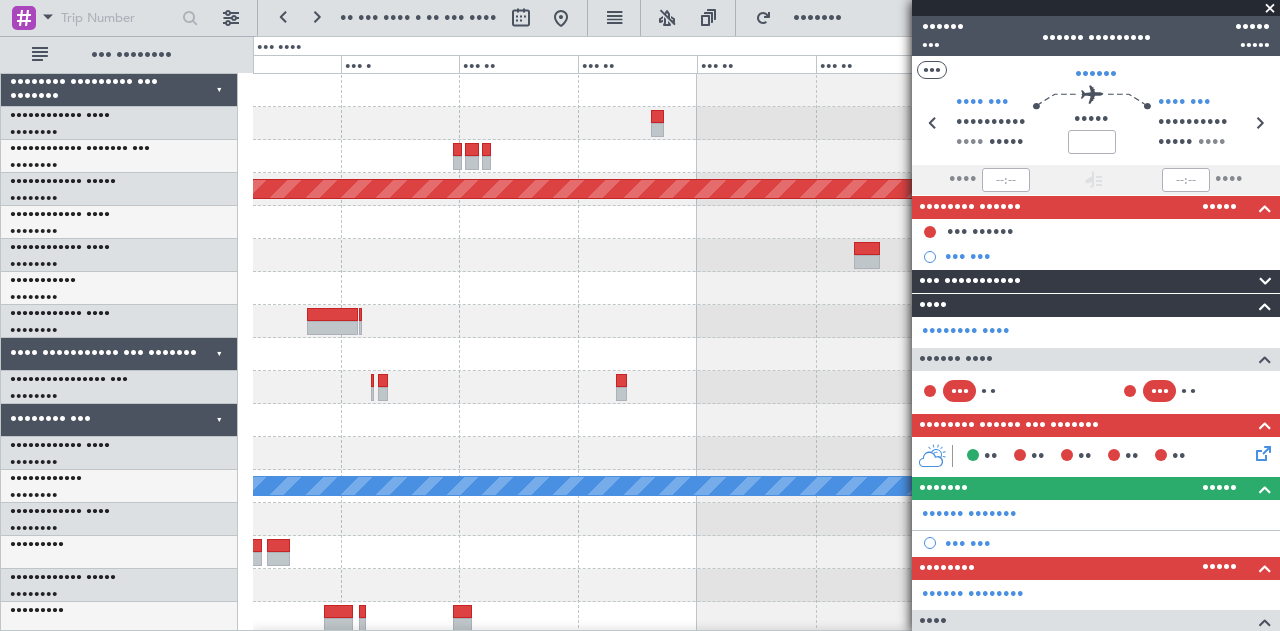 click on "••••••• ••••• ••••••••• ••••••••••
••••••• ••••• ••••••••• •••••••••
••••••• •••••" at bounding box center [766, 635] 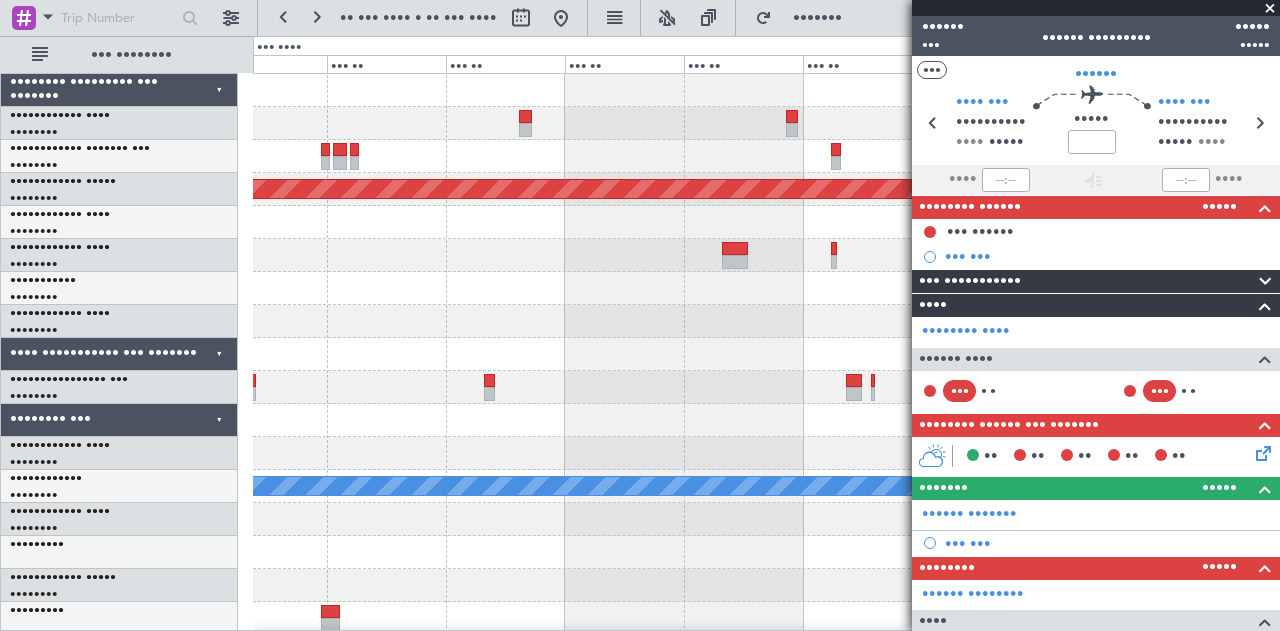 click on "••••••• ••••• ••••••••• ••••••••••
••••••• ••••• ••••••••• •••••••••
••••••• •••••" at bounding box center [766, 618] 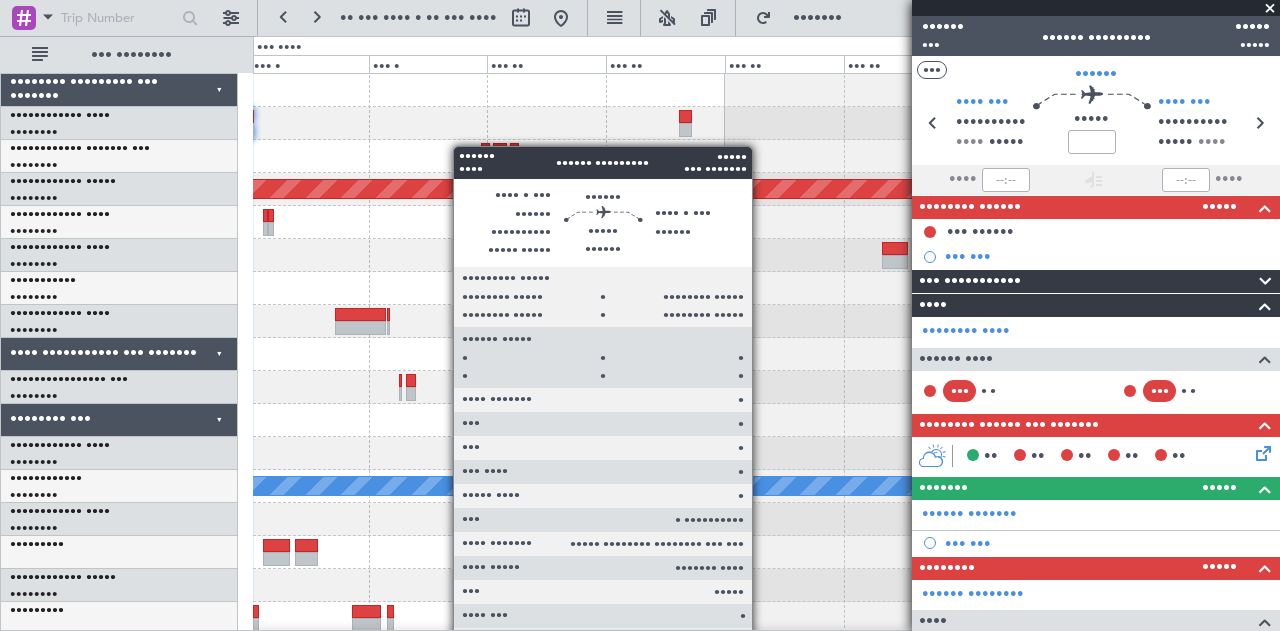 click on "••••••• ••••• ••••••••• ••••••••••
••••••• ••••• ••••••••• •••••••••
••••••• •••••" at bounding box center [766, 618] 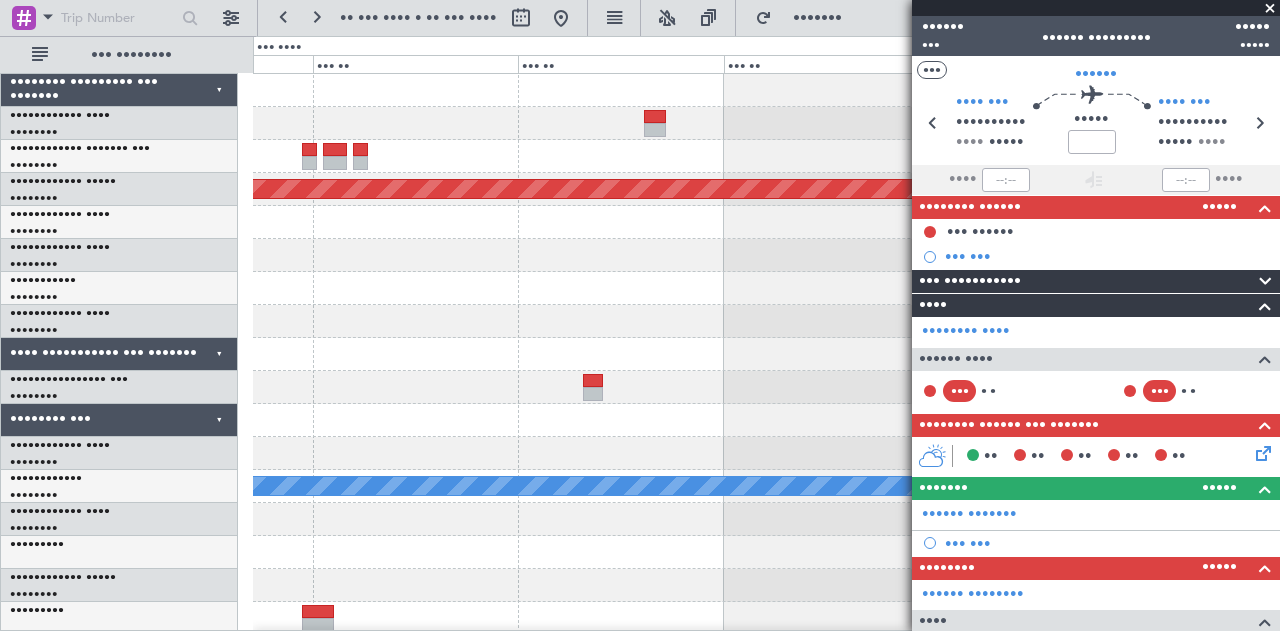 click on "••••••• ••••• ••••••••• ••••••••••
••••
••••• •
••••
••••• •
•
•
••••••• •••••" at bounding box center (766, 635) 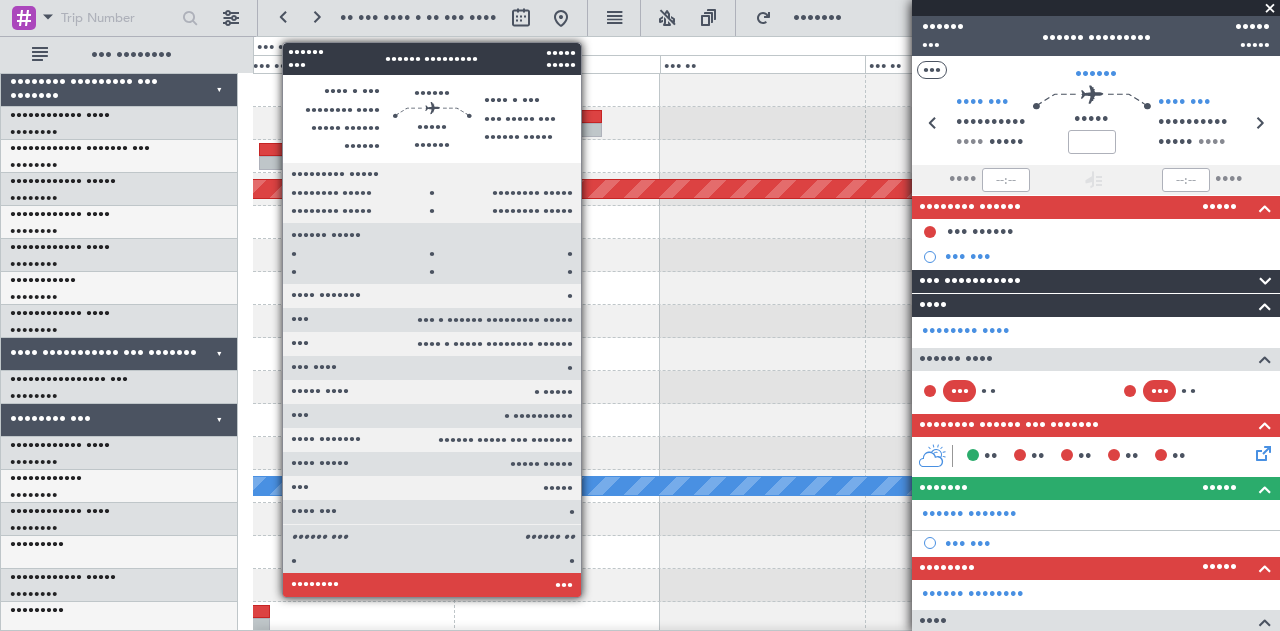 click at bounding box center (591, 117) 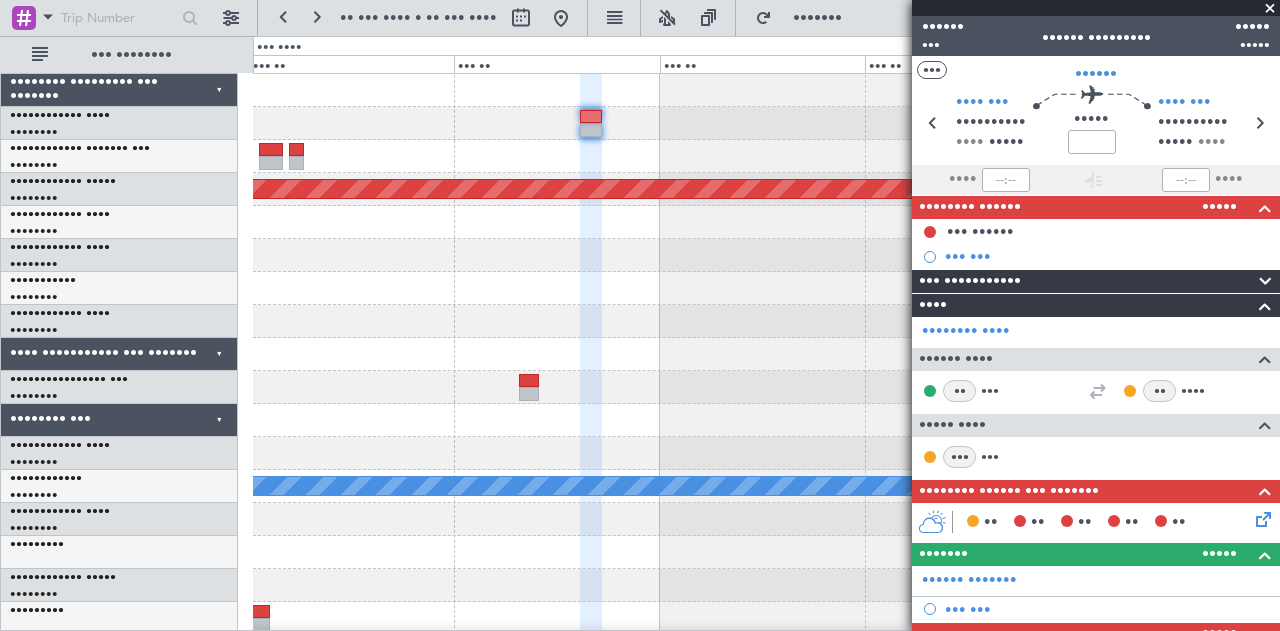 click on "••••••• ••••• ••••••••• ••••••••••
••••
••••• •
••••
••••• •
•
•
••••••• •••••" at bounding box center (766, 618) 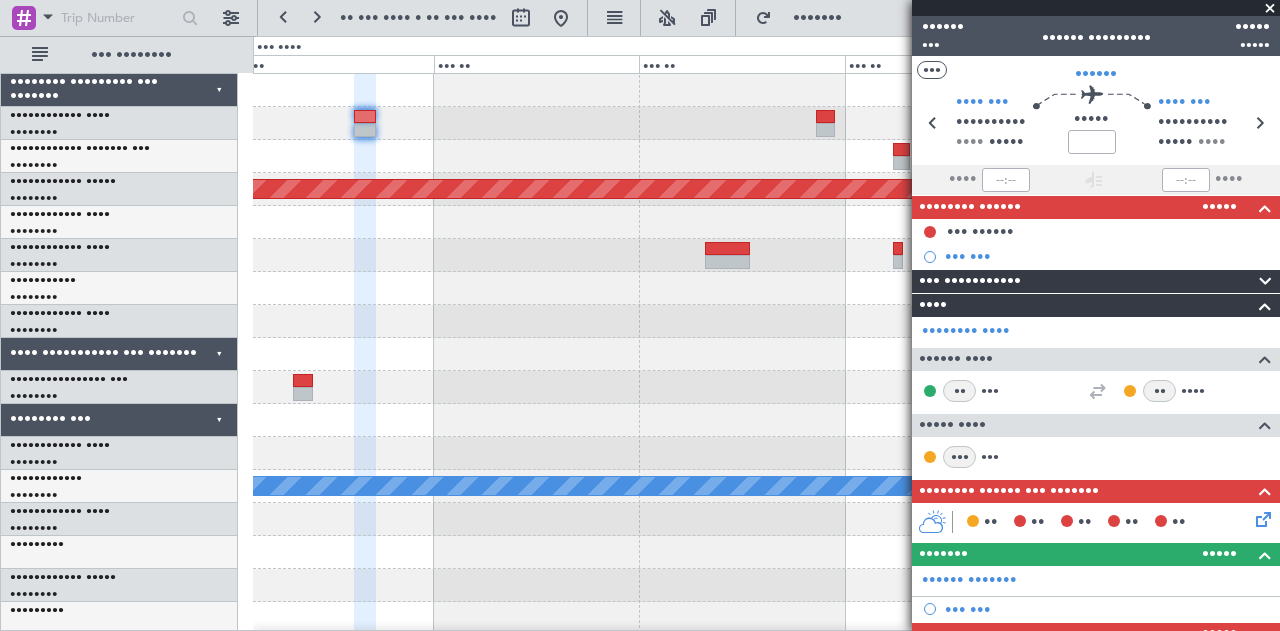 click on "••••••• ••••• ••••••••• ••••••••••
•
•
••••
••••• •
••••
••••• •
••••••• •••••
•••••••• ••••••••• ••• •••••••
••••••  •••••• ••••
••••••••
••••••••• ••••••••••
••••••  •••••• ••••••• •••
••••••••
•••••• •••••••••• ••••• •••••
••••••  •••••• •••••
••••••••
••••••••• ••••••••••
••••••  •••••• ••••
••••••••
••••• •••••• ••••••• ••••• •••• •••• • •••••••
••••••  •••••• ••••
••••••••
••••••• •••••• •••••
••••••  •••••" at bounding box center (640, 333) 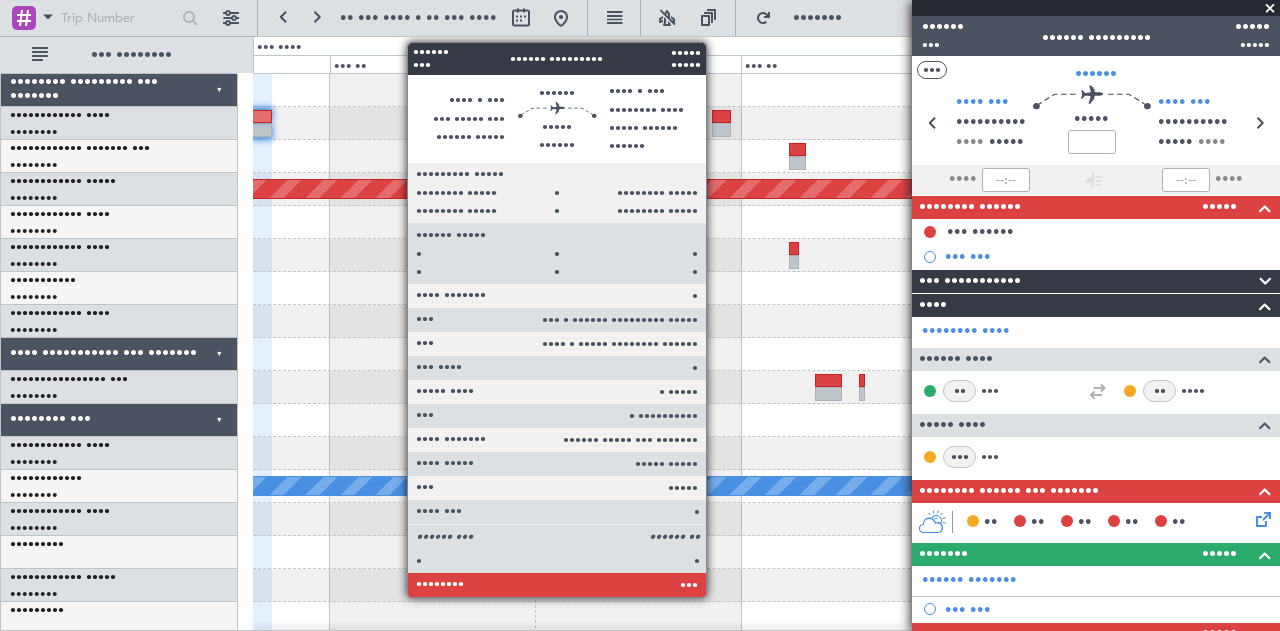 click at bounding box center [261, 117] 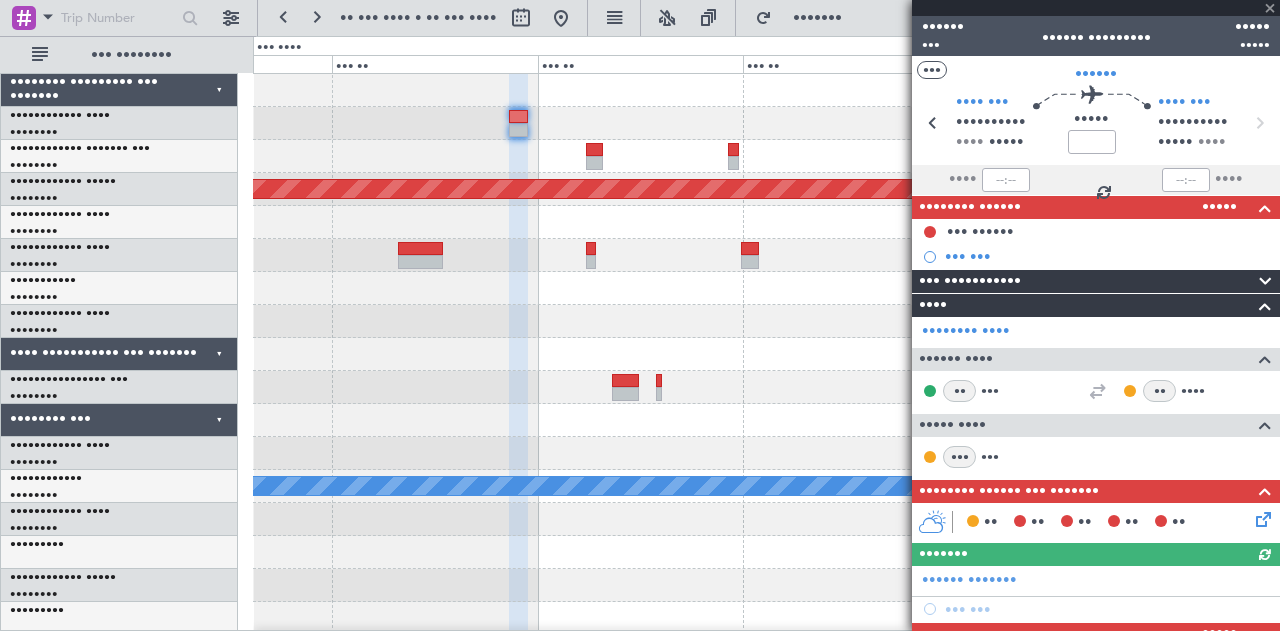 click on "••••••• ••••• ••••••••• ••••••••••
•
•
••••
••••• •
••••
••••• •
••••••• •••••" at bounding box center [766, 618] 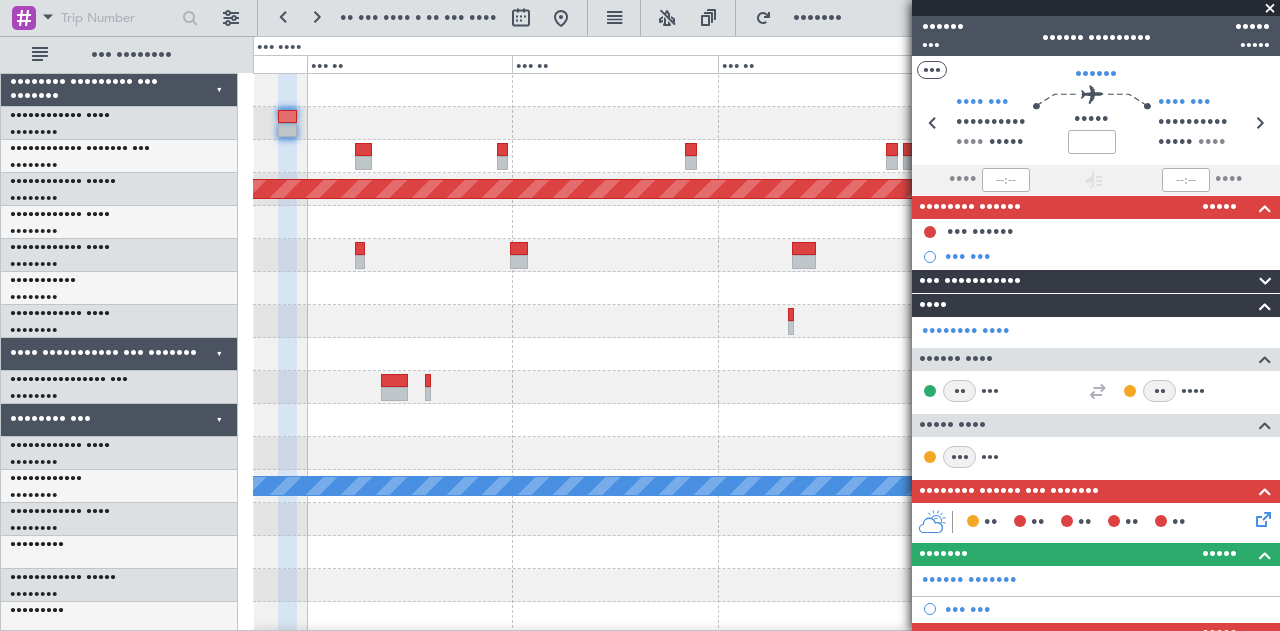 click on "••••••• ••••• ••••••••• ••••••••••
•
•
••••
••••• •
••••
••••• •
••••••• •••••" at bounding box center (766, 618) 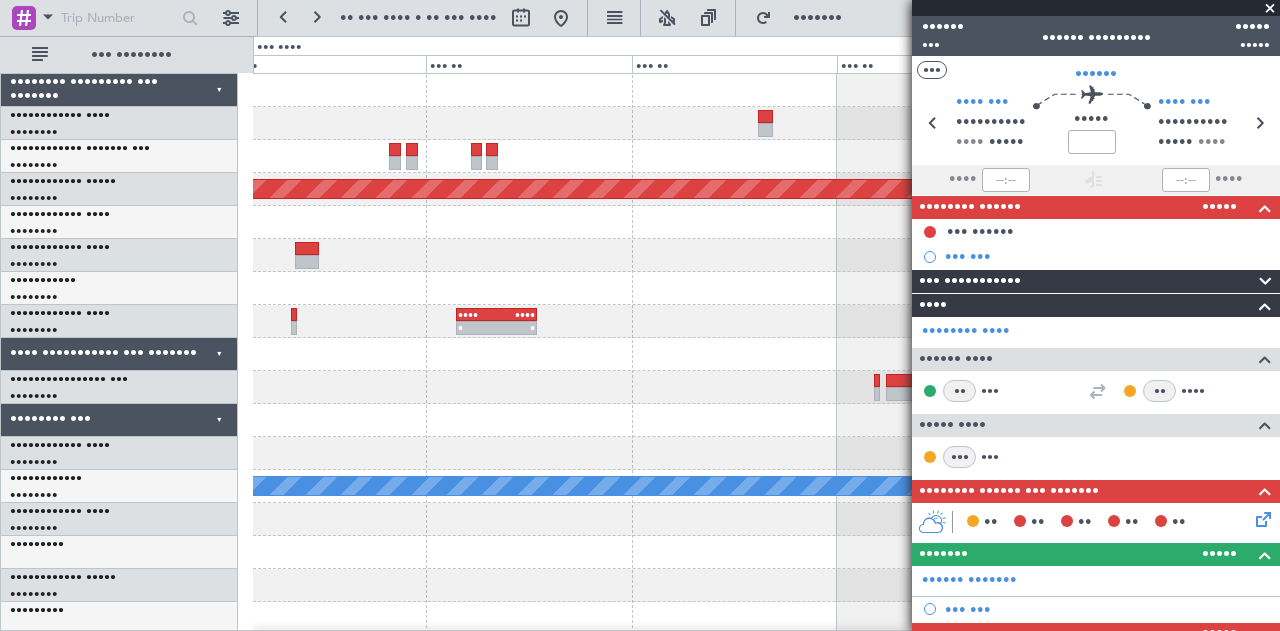 click at bounding box center (766, 123) 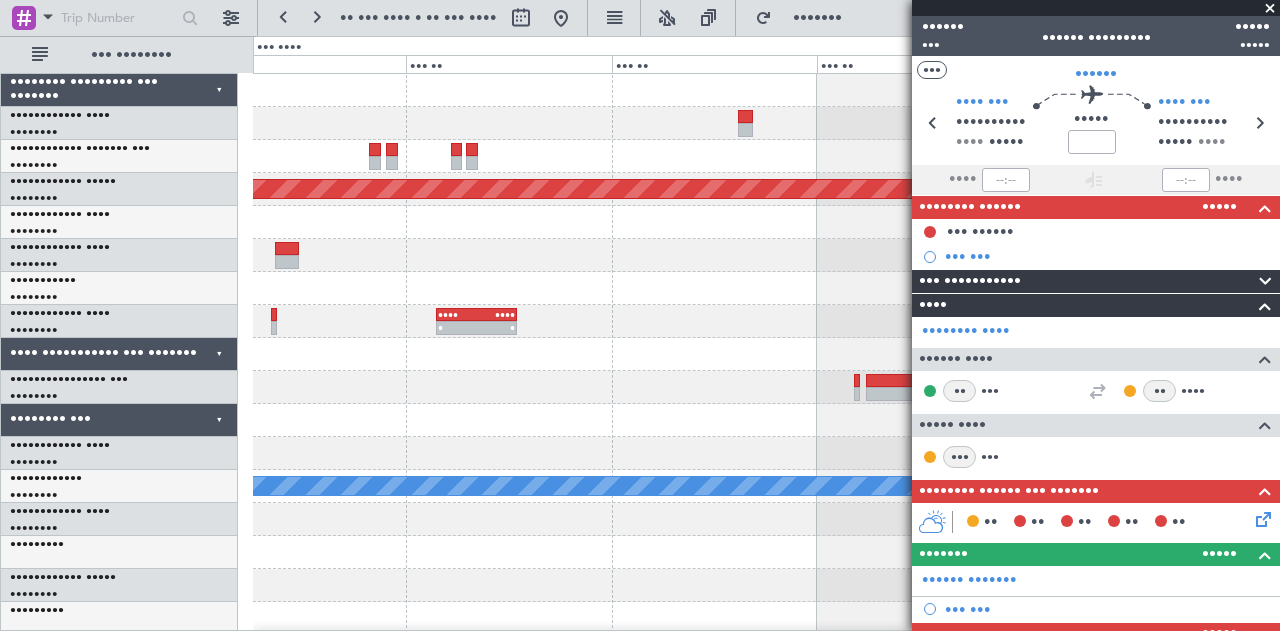 click at bounding box center (766, 156) 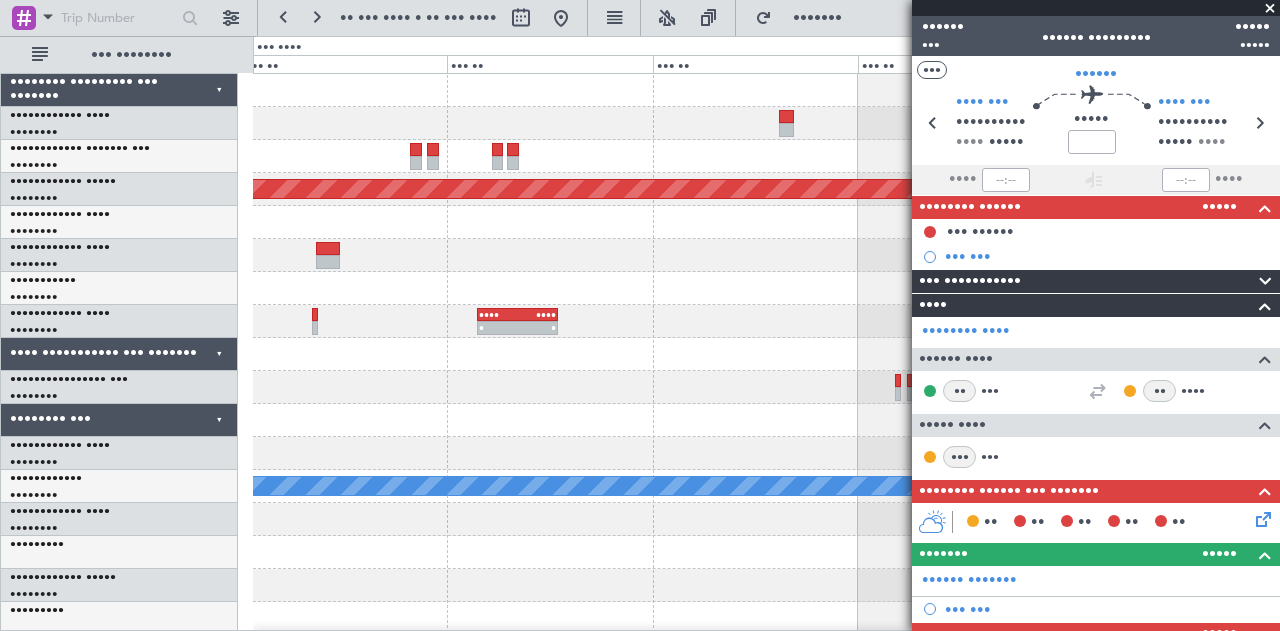 click at bounding box center [766, 123] 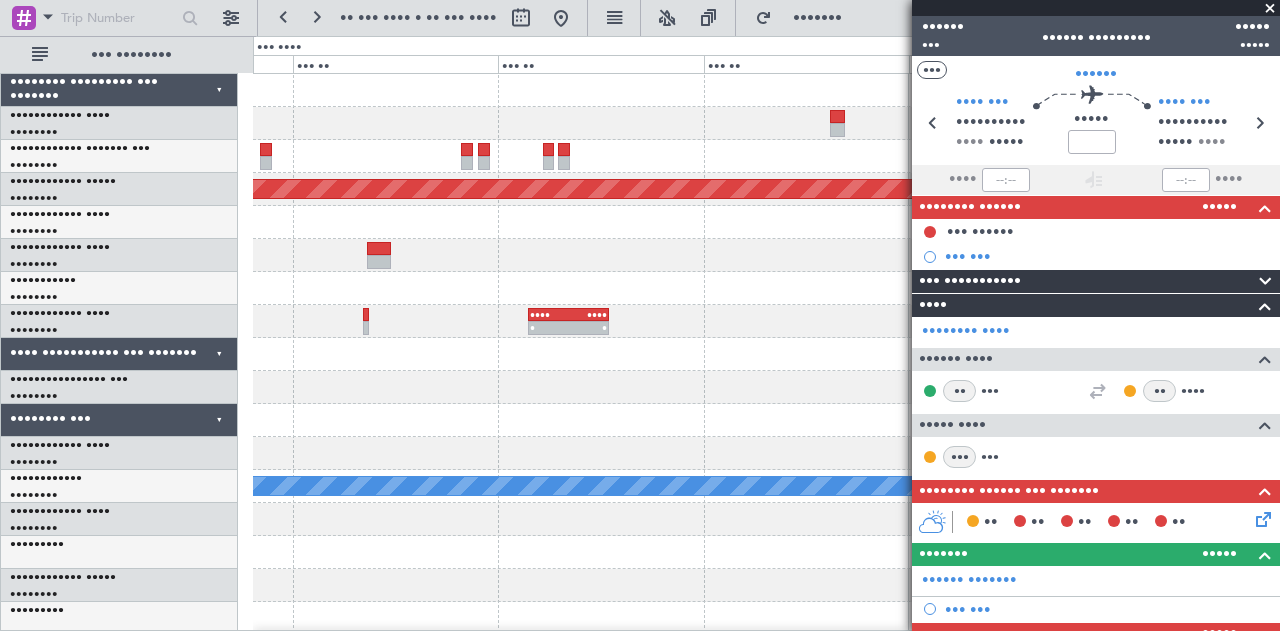 click on "••••••• ••••• ••••••••• ••••••••••
•
•
••••
••••• •
••••
••••• •
••••••• •••••" at bounding box center (766, 585) 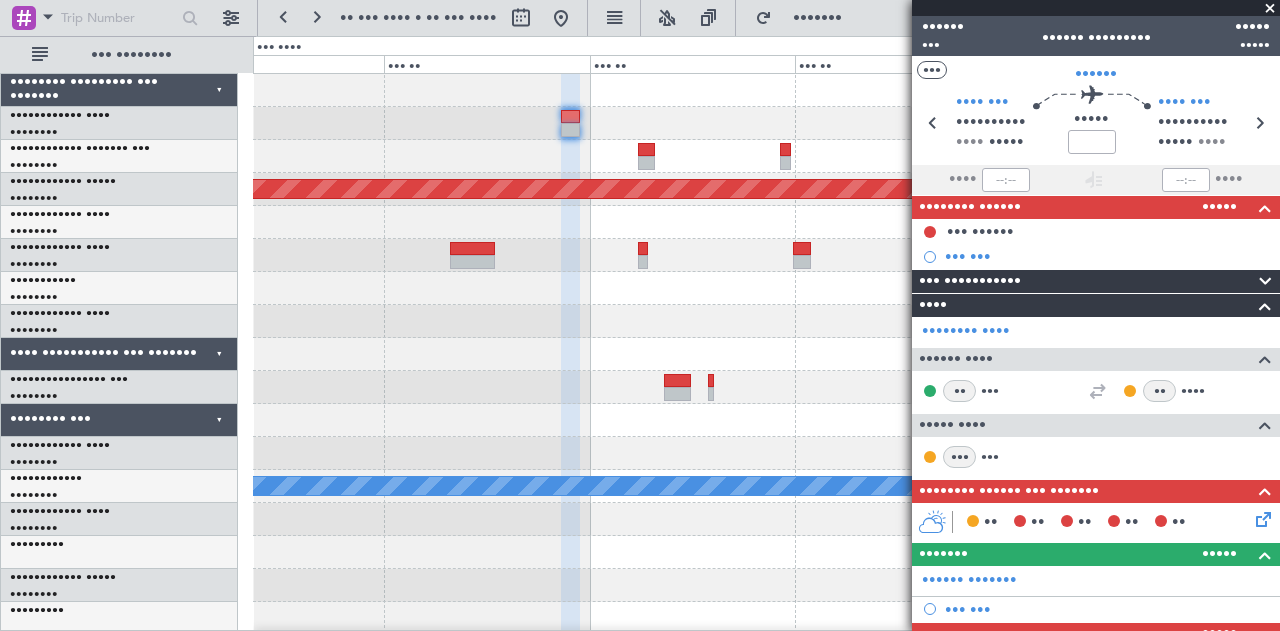 click on "••••••• ••••• ••••••••• ••••••••••
•
•
••••
••••• •
••••
••••• •
••••••• •••••" at bounding box center (766, 618) 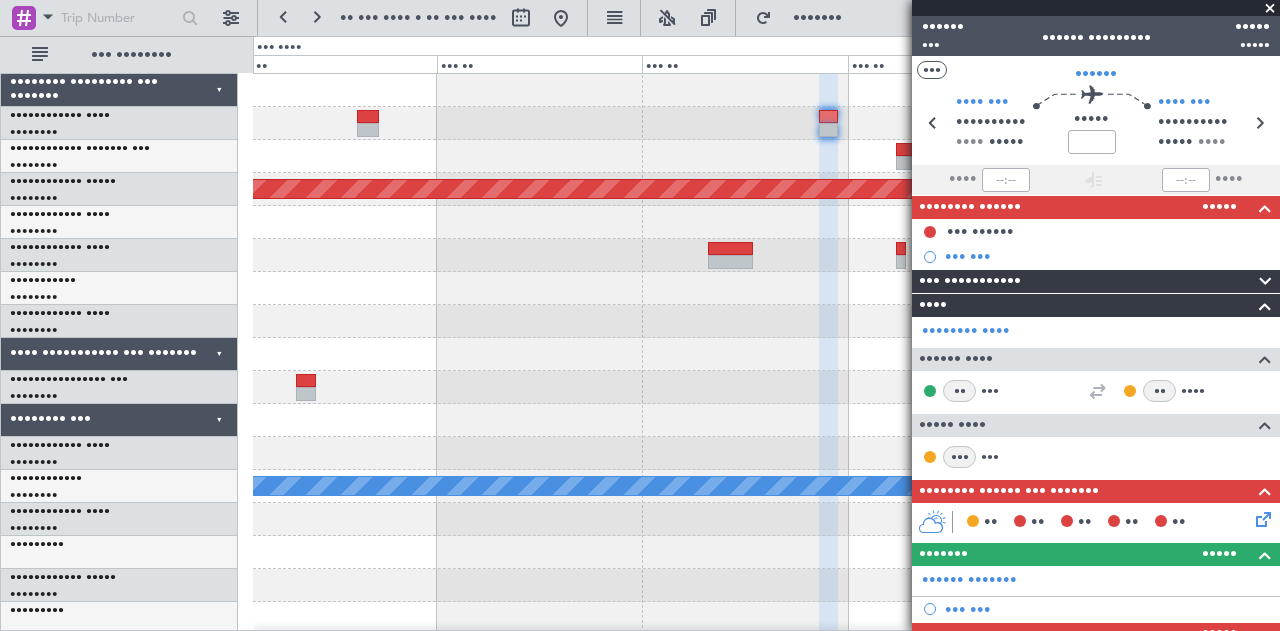 click on "••••••• ••••• ••••••••• ••••••••••
•
•
••••
••••• •
••••
••••• •
••••••• •••••" at bounding box center [766, 618] 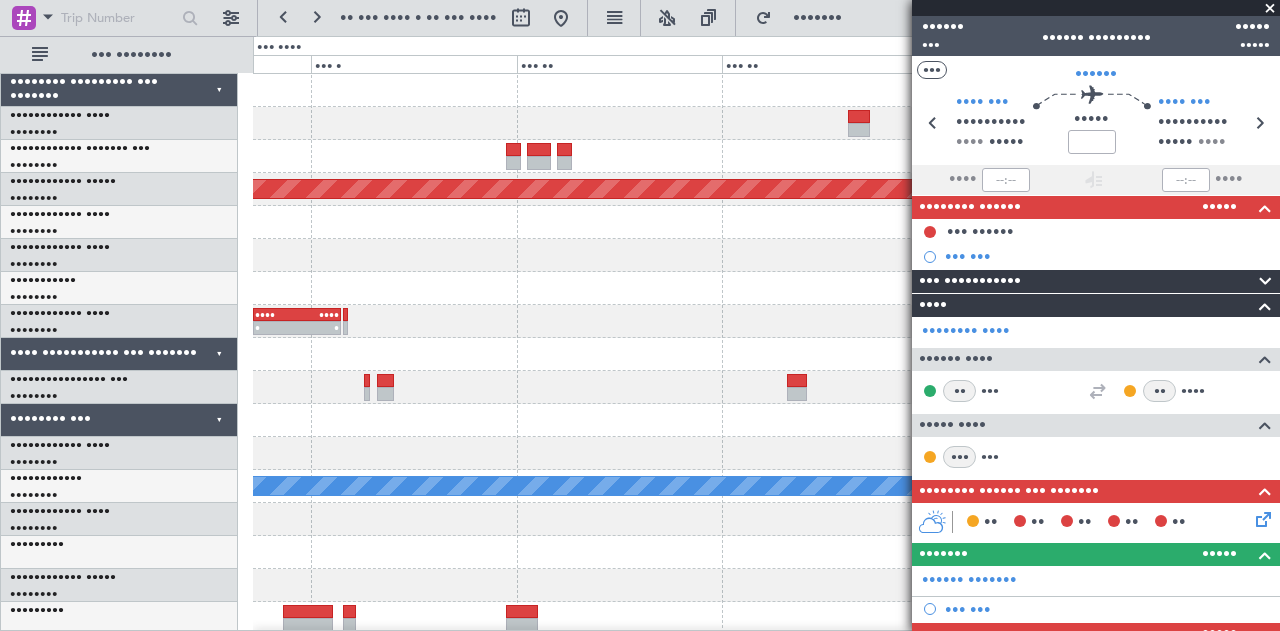click on "••••••• ••••• ••••••••• ••••••••••
••••
••••• •
••••
••••• •
•
•
••••••• •••••" at bounding box center [766, 618] 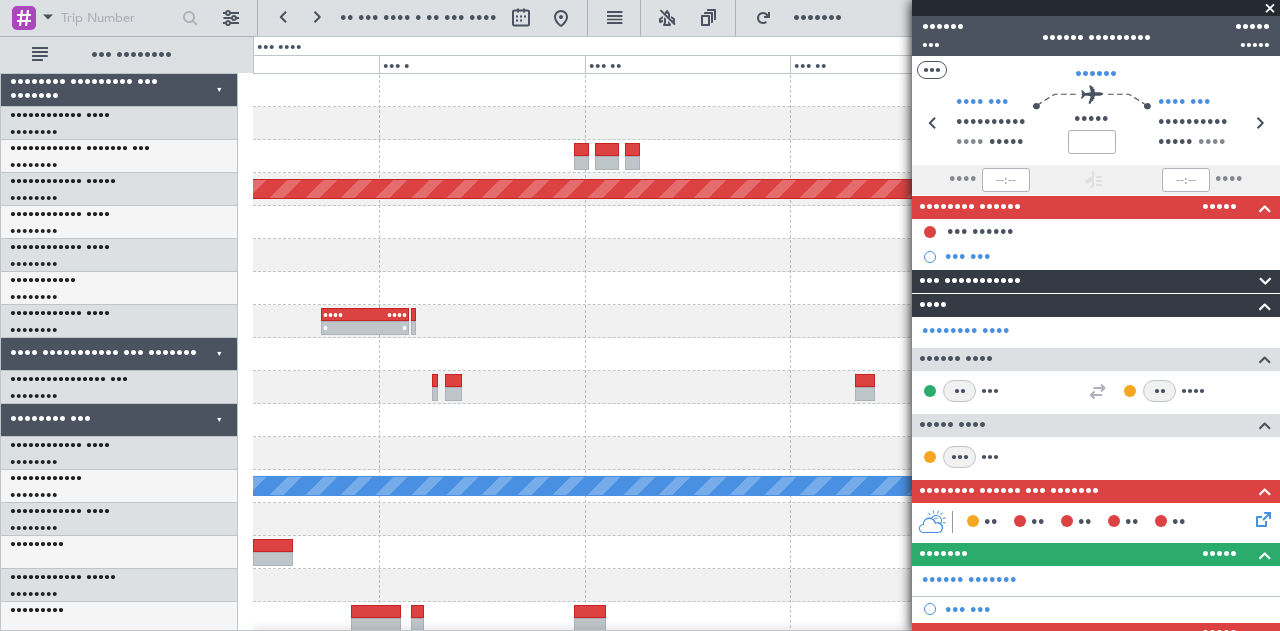 click on "••••••• ••••• ••••••••• ••••••••••
••••••• ••••• ••••••••• •••••••••
••••
••••• •
••••
••••• •
•
•
••••••• •••••" at bounding box center (766, 618) 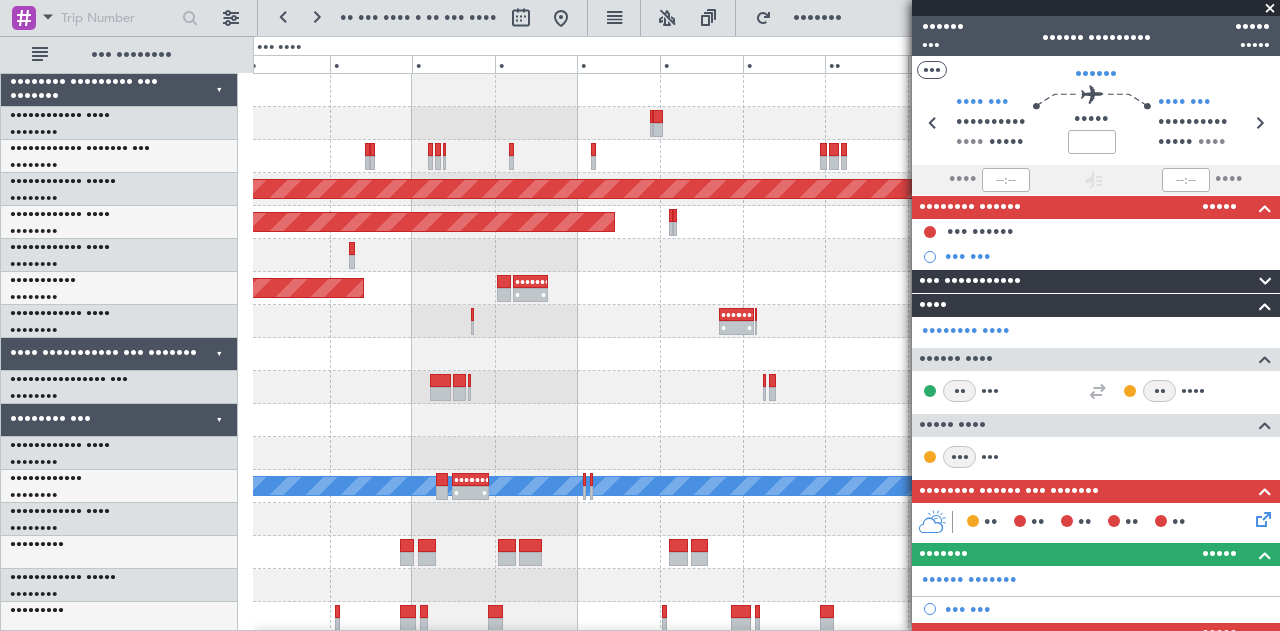 click on "••••••• ••••• ••••••••• ••••••••••
••••••• ••••• ••••••••• •••••••••
•
•
••••
••••• •
••••
••••• •
••••••• ••••• •••• •••• ••••• •••• •••••
••••
••••• •
••••
••••• •
•
•
•
•
••••
••••• •
••••
••••• •
••••••• •••••
••••
••••• •
••••
••••• •
•
•
••••••• ••••• ••••••••• •••••••••" at bounding box center [766, 618] 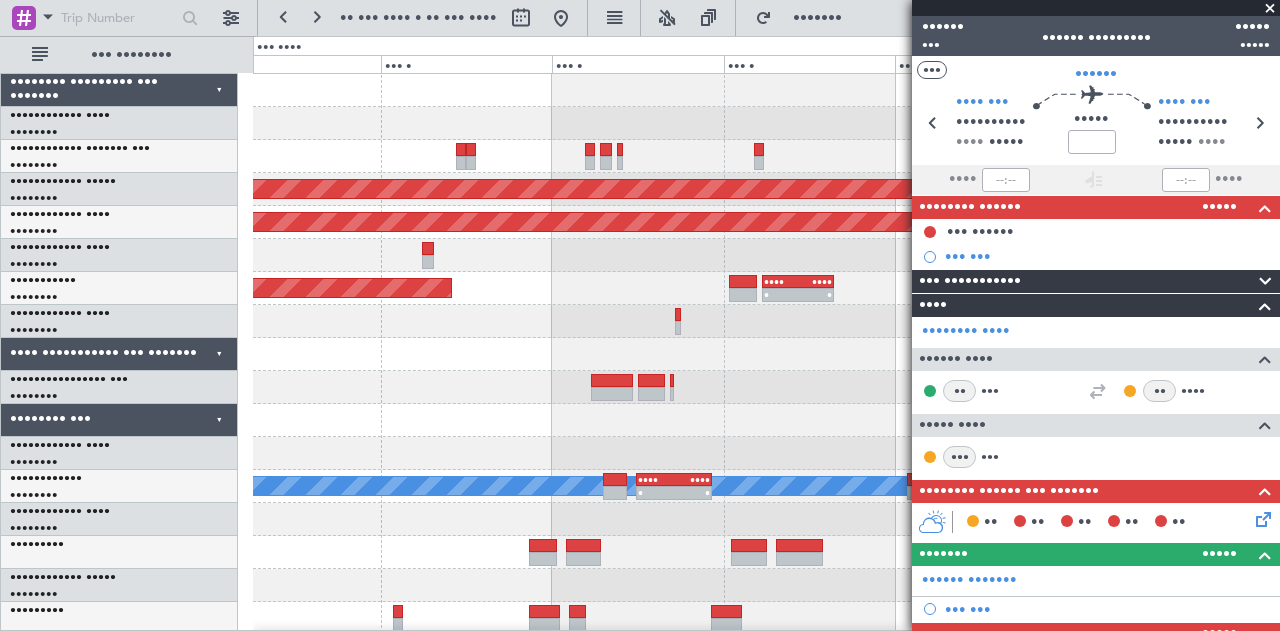 click at bounding box center [766, 123] 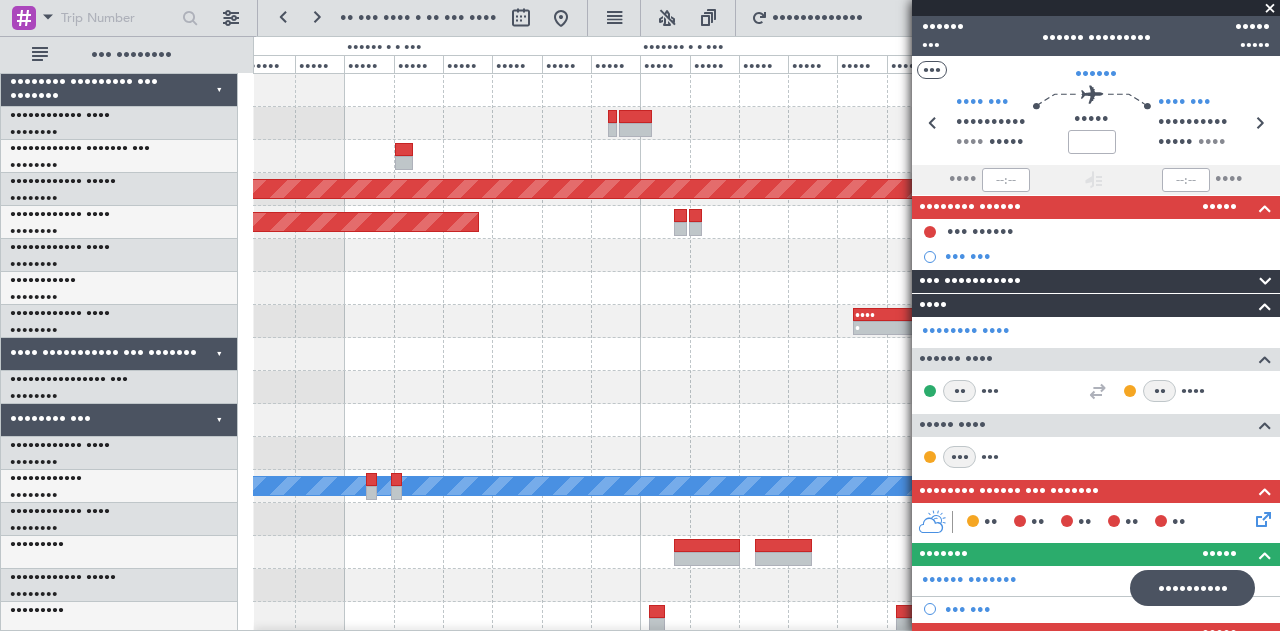 click on "••••••• ••••• ••••••••• ••••••••••
••••••• ••••• ••••••••• •••••••••
•
•
••••
••••• •
••••
••••• •
•
•
••••
••••• •
••••
••••• •
••••••• •••••
••••
••••• •
••••
••••• •
•
•
••••
••••• •
••••
••••• •
•
•" at bounding box center [766, 618] 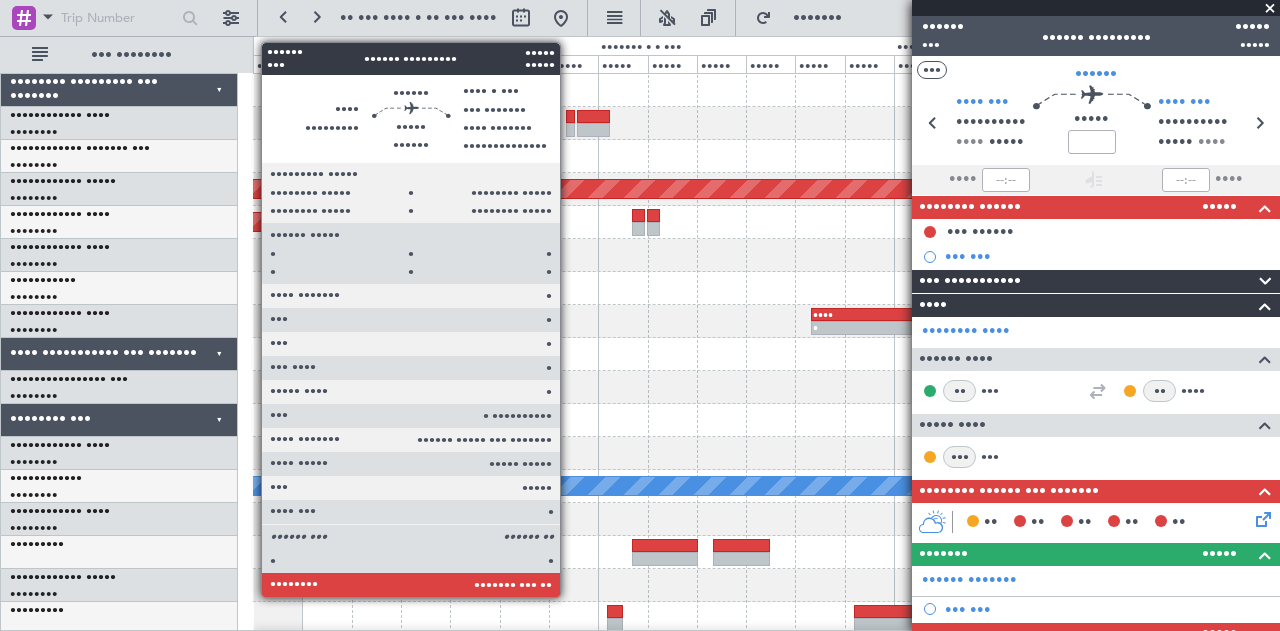click at bounding box center (570, 130) 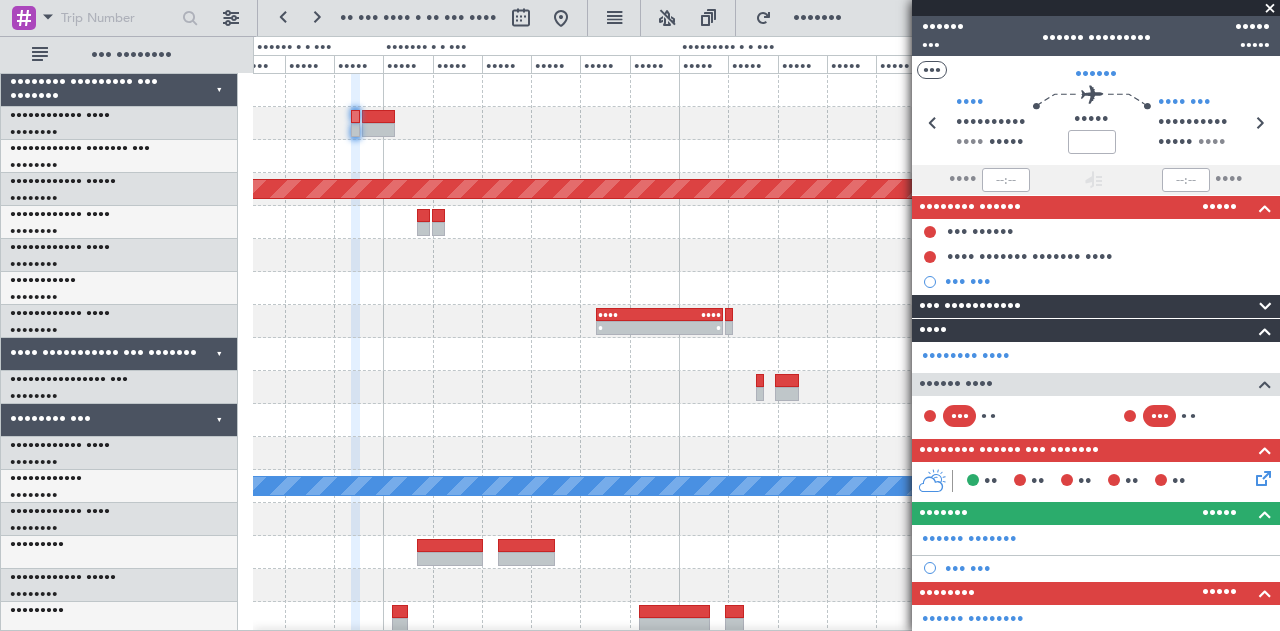 click at bounding box center (766, 156) 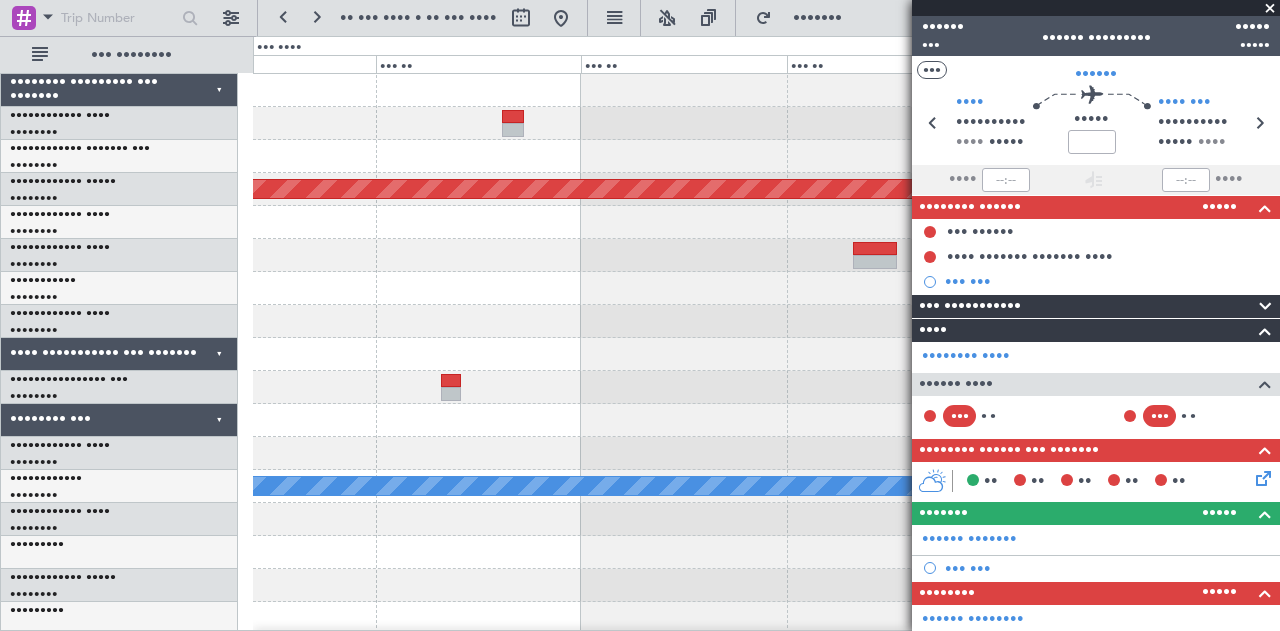 click on "••••••• ••••• ••••••••• ••••••••••
••••••• •••••
•••••••• ••••••••• ••• •••••••
••••••  •••••• ••••
••••••••
••••••••• ••••••••••
••••••  •••••• ••••••• •••
••••••••
•••••• •••••••••• ••••• •••••
••••••  •••••• •••••
••••••••
••••••••• ••••••••••
••••••  •••••• ••••
••••••••
••••• •••••• ••••••• ••••• •••• •••• • •••••••
••••••  •••••• ••••
••••••••
••••••• •••••• •••••
••••••  •••••
••••••••
•••• •••• ••••• •••• •••••
••••••  •••••• ••••" at bounding box center (640, 333) 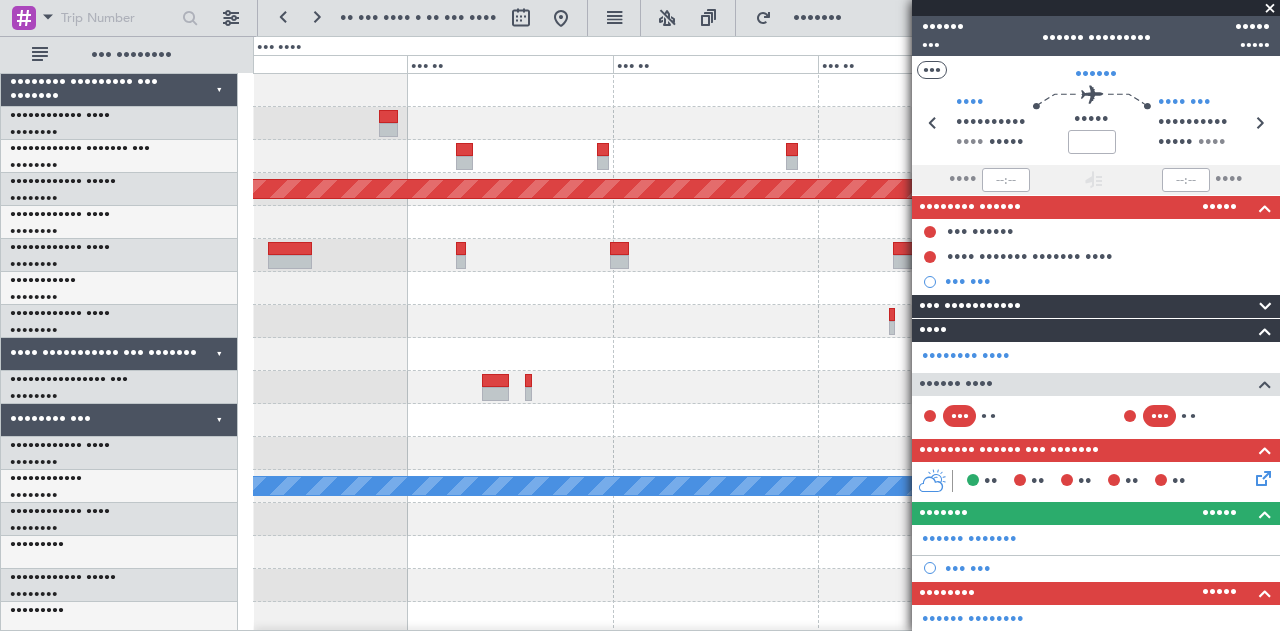 click at bounding box center [766, 123] 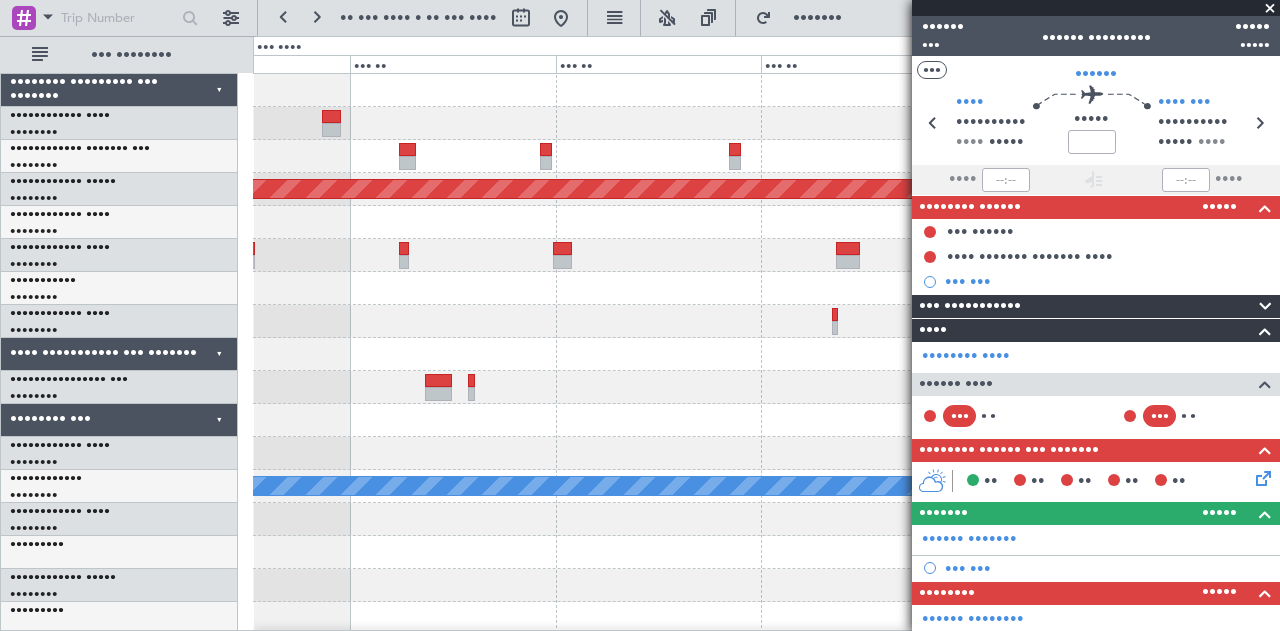 click on "••••••• ••••• ••••••••• ••••••••••
•
•
••••
••••• •
••••
••••• •
••••••• •••••" at bounding box center (766, 585) 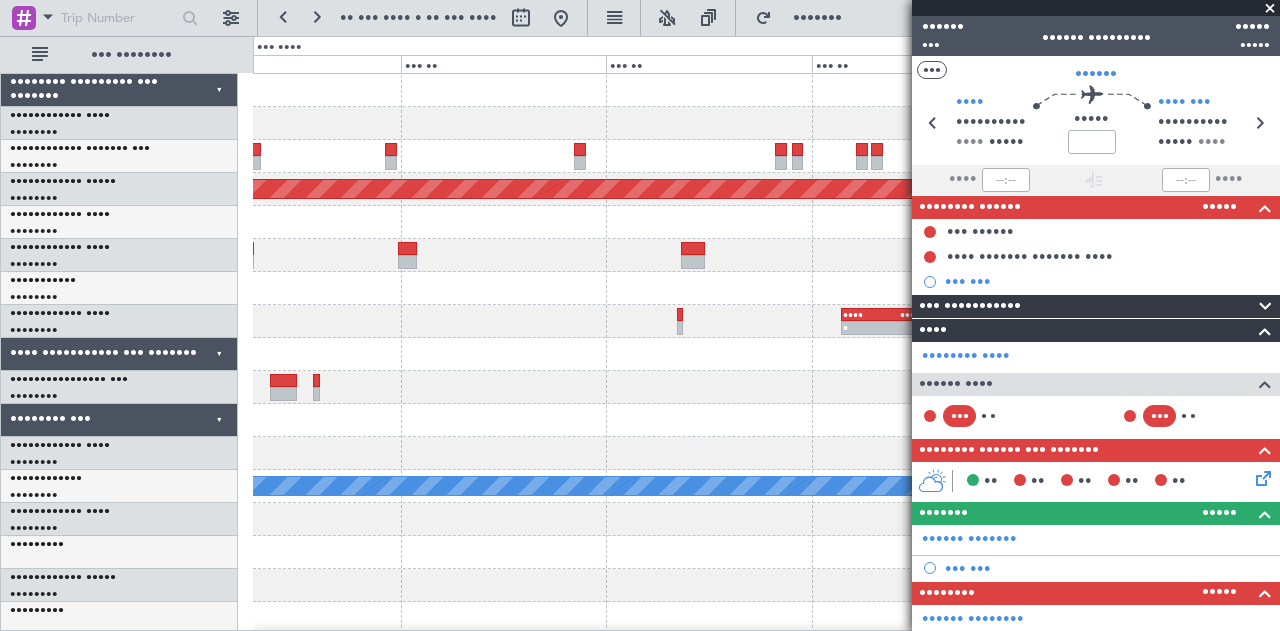 click at bounding box center (1270, 9) 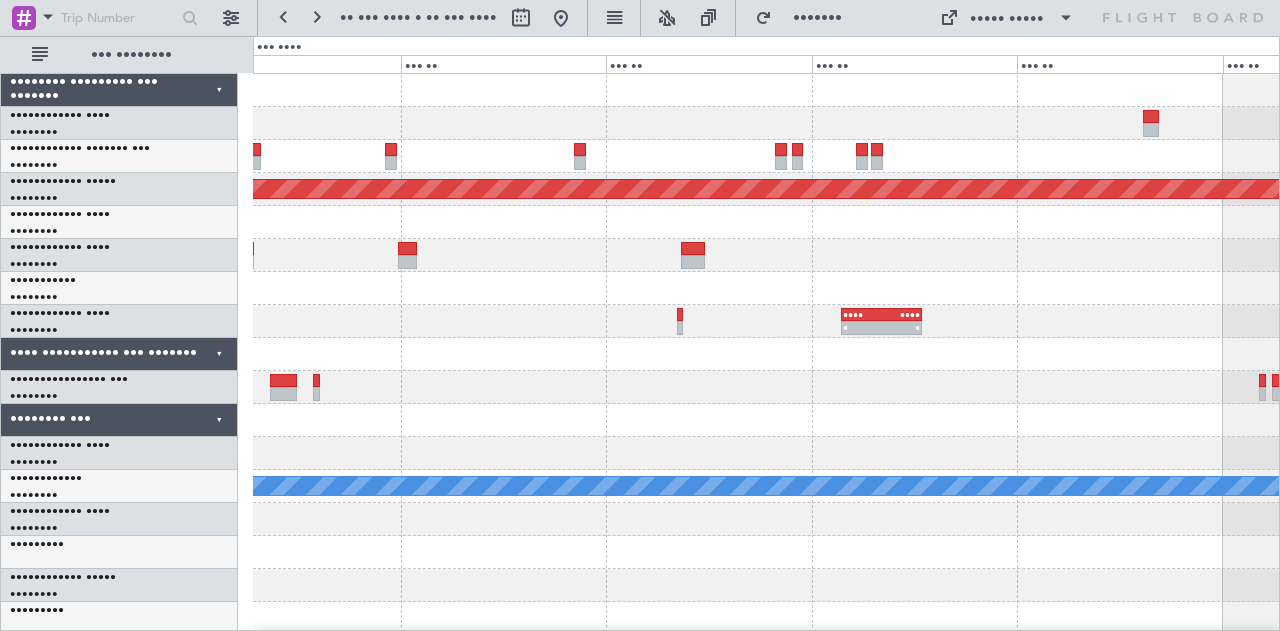click on "••••••• ••••• ••••••••• ••••••••••
•
•
••••
••••• •
••••
••••• •
••••••• •••••
•••••••• ••••••••• ••• •••••••
••••••  •••••• ••••
••••••••
••••••••• ••••••••••
••••••  •••••• ••••••• •••
••••••••
•••••• •••••••••• ••••• •••••
••••••  •••••• •••••
••••••••
••••••••• ••••••••••
••••••  •••••• ••••
••••••••
••••• •••••• ••••••• ••••• •••• •••• • •••••••
••••••  •••••• ••••
••••••••
••••••• •••••• •••••
••••••  •••••" at bounding box center (640, 333) 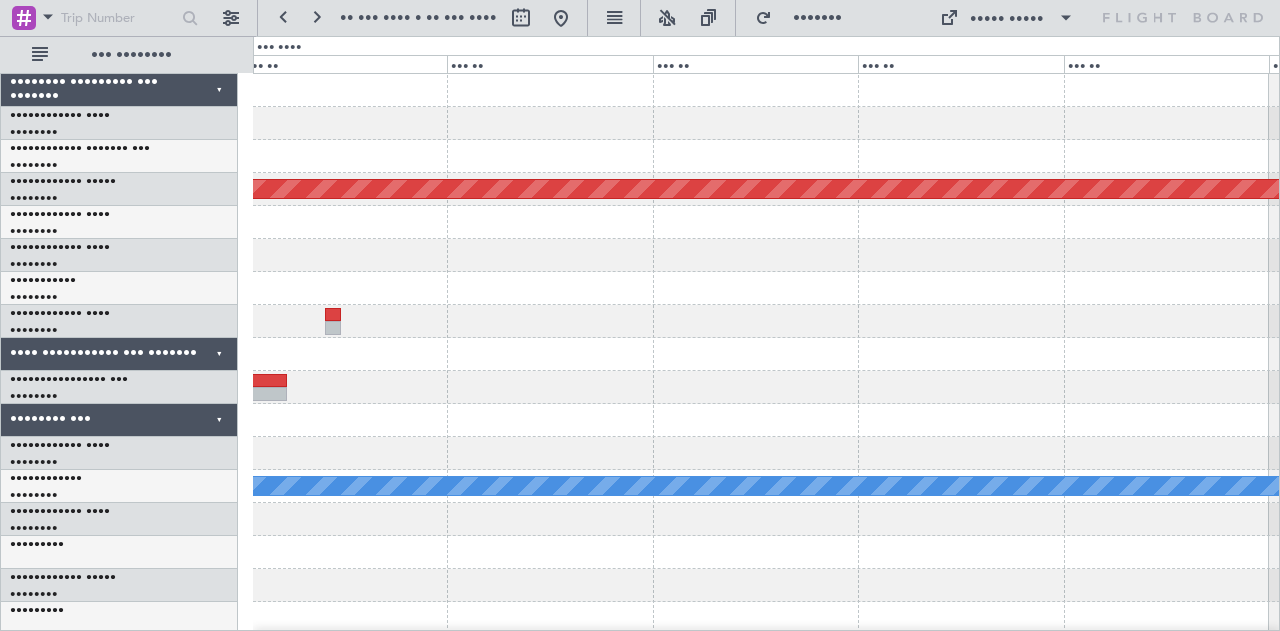 click on "••••••• ••••• ••••••••• ••••••••••
••••••• •••••" at bounding box center [766, 585] 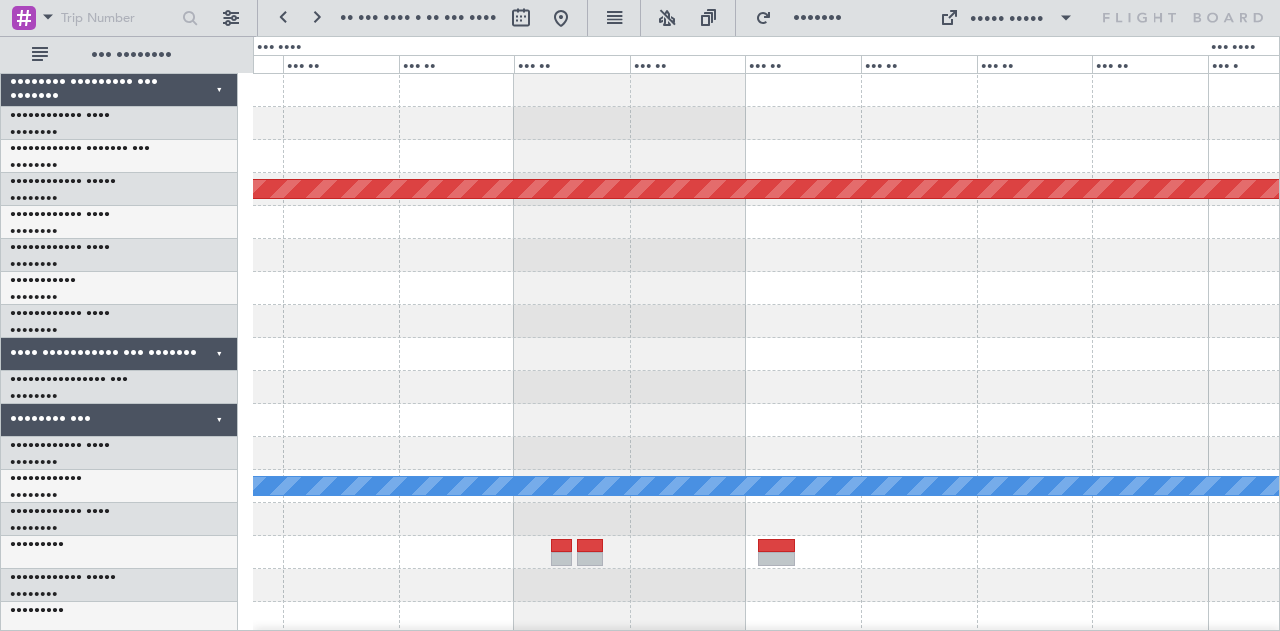 click at bounding box center [766, 123] 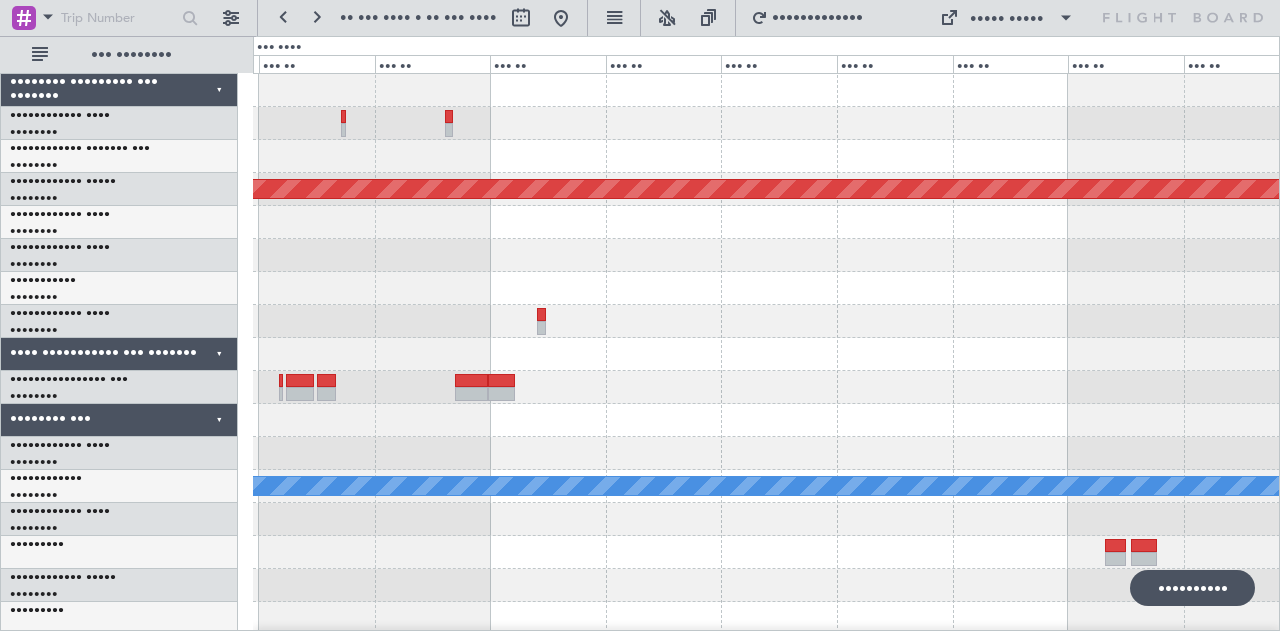 click on "••••••• ••••• ••••••••• ••••••••••
••••••• •••••" at bounding box center [766, 585] 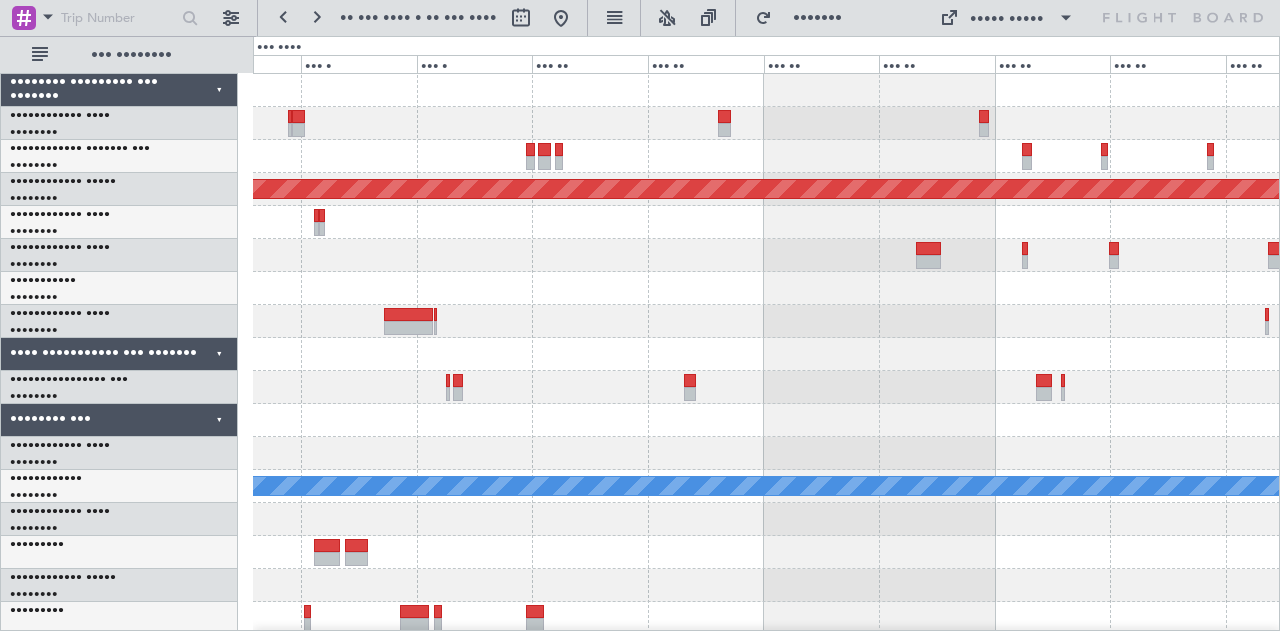 click on "••••••• ••••• ••••••••• ••••••••••
••••••• ••••• ••••••••• •••••••••
••••••• •••••" at bounding box center (766, 618) 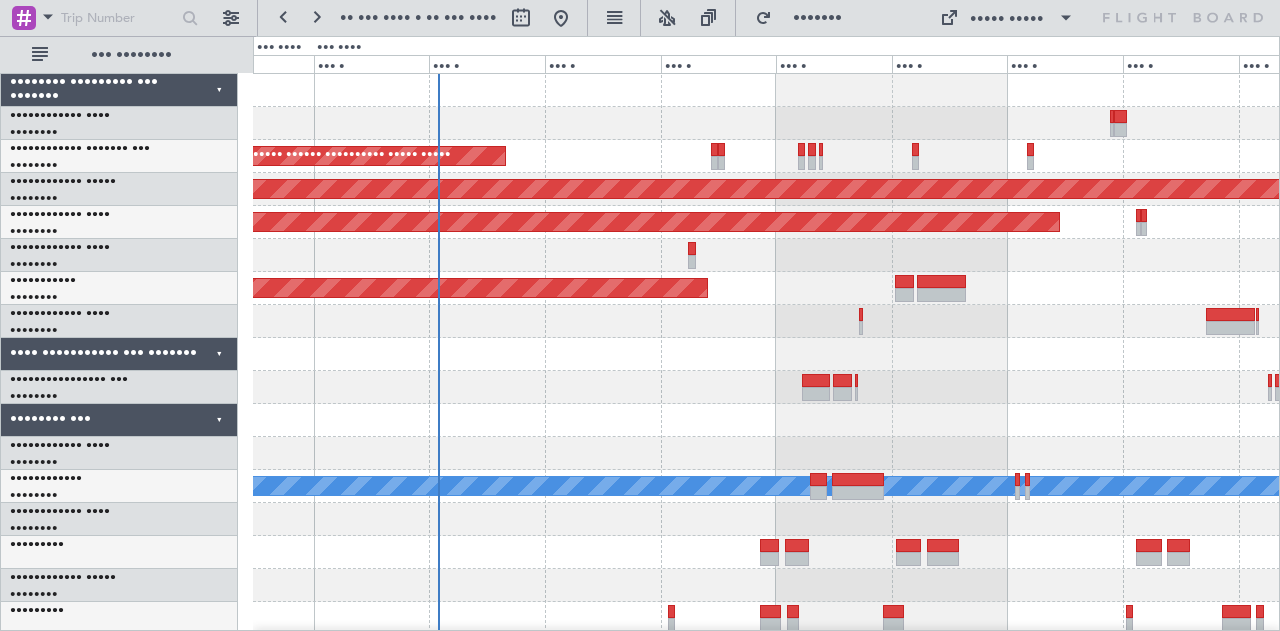 click on "••••••••• ••••• •••••• •••••••••• ••••• •••••
••••••• ••••• ••••••••• ••••••••••
••••••• ••••• ••••••••• •••••••••
••••••• ••••• •••• •••• ••••• •••• •••••
••• ••••• ••••••••• ••••••••••••
••••••• •••••
••••••• ••••• ••••••••• •••••••••" at bounding box center [766, 618] 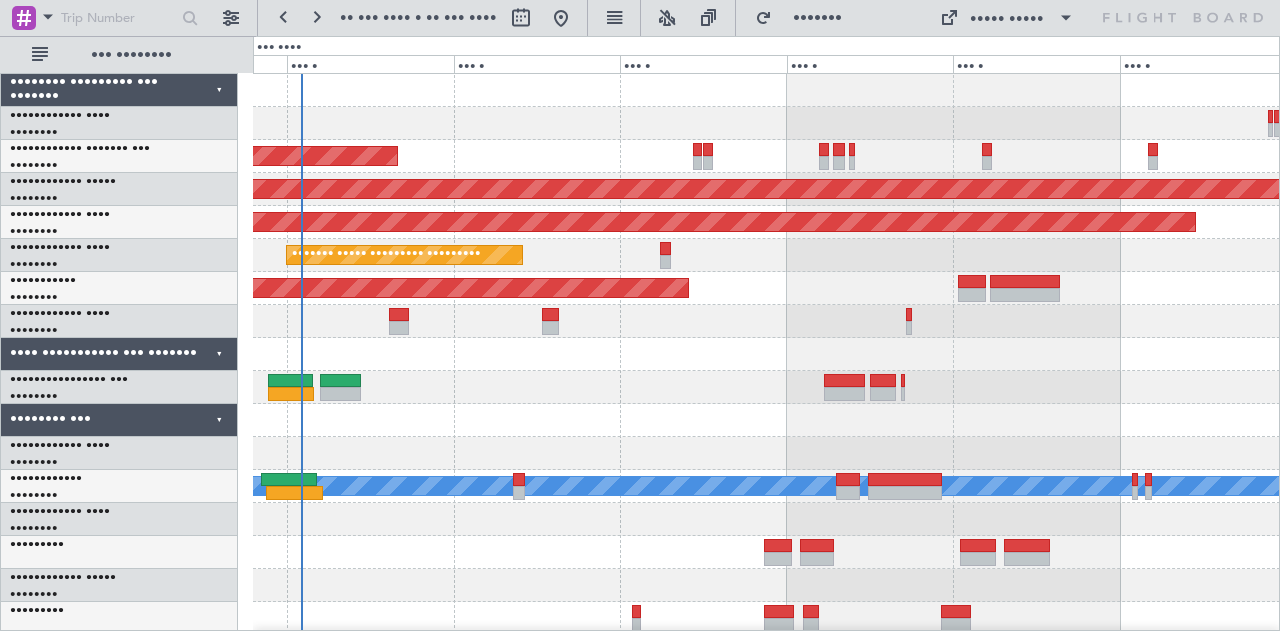 click on "••••••••• ••••• •••••• •••••••••• ••••• •••••
••••••• ••••• ••••••••• ••••••••••
••••••• ••••• ••••••••• •••••••••
••••••• ••••• ••••••••• •••••••••
••••••• ••••• •••• •••• ••••• •••• •••••
••••••• ••••• ••••••••••
••••••• •••••
••••••• ••••• ••••••••• •••••••••" at bounding box center (766, 635) 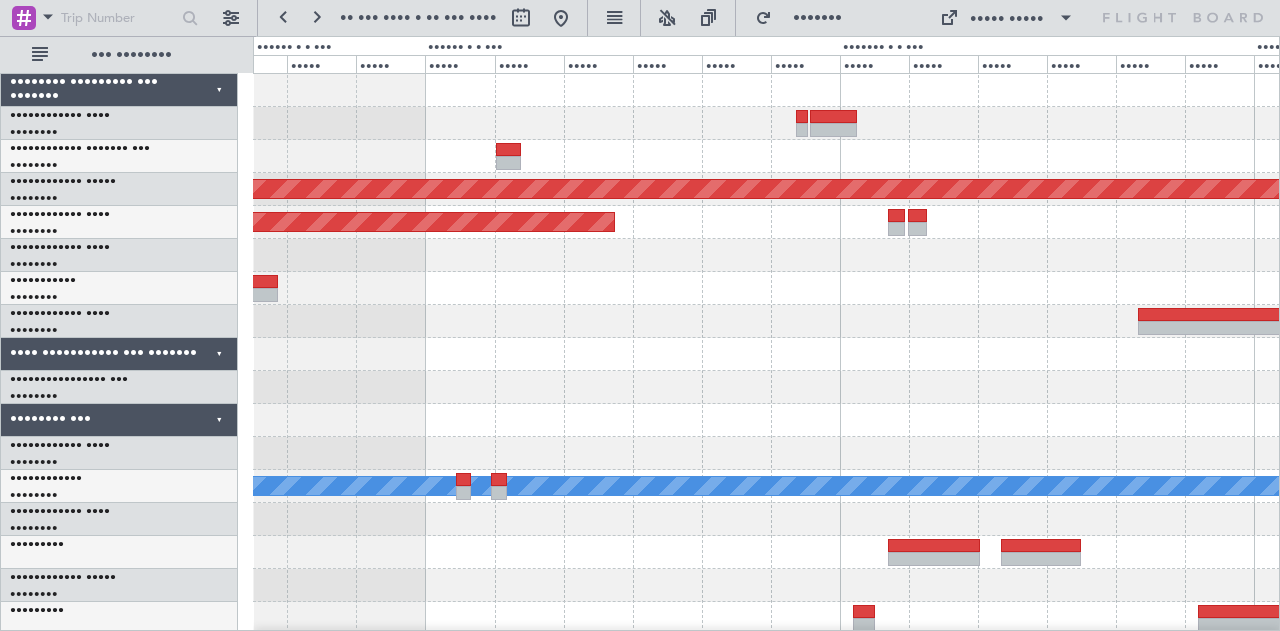 click at bounding box center [766, 156] 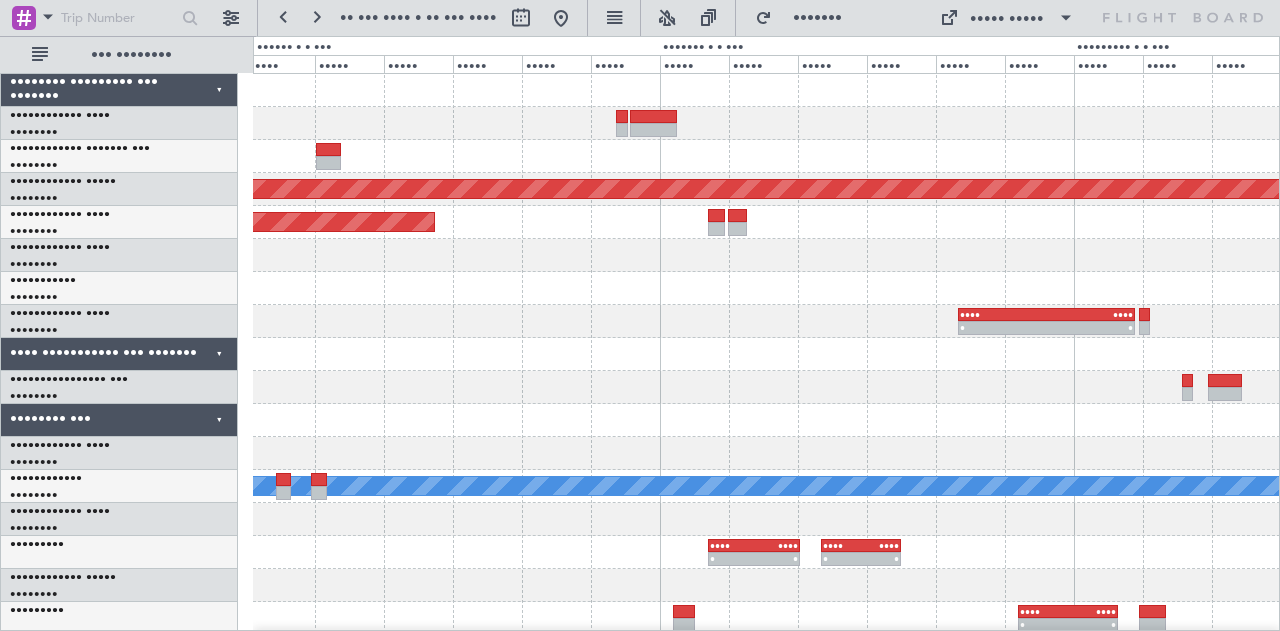 click on "••••••• ••••• ••••••••• ••••••••••
••••••• ••••• ••••••••• •••••••••
•
•
••••
••••• •
••••
••••• •
•
•
••••
••••• •
••••
••••• •
••••••• •••••
•
•
••••
••••• •
••••
••••• •
•
•
••••
••••• •
••••
••••• •
••••
••••• •
••••
••••• •
•
•
•
•
••••
••••• •" at bounding box center [766, 618] 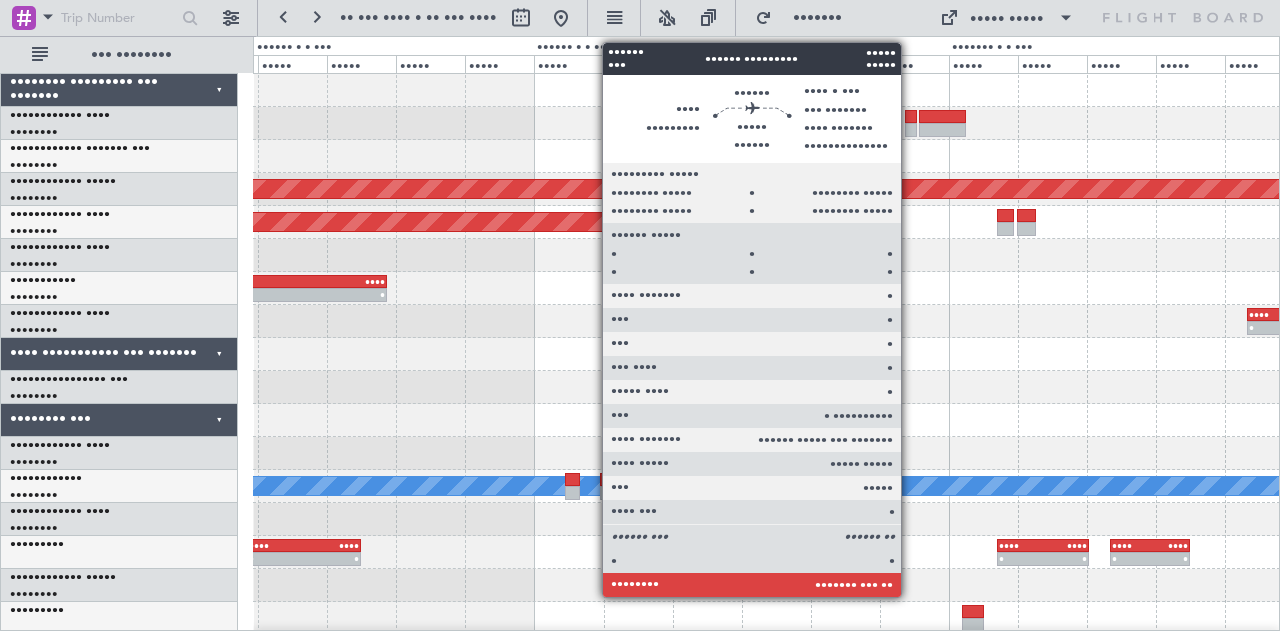 click at bounding box center [911, 117] 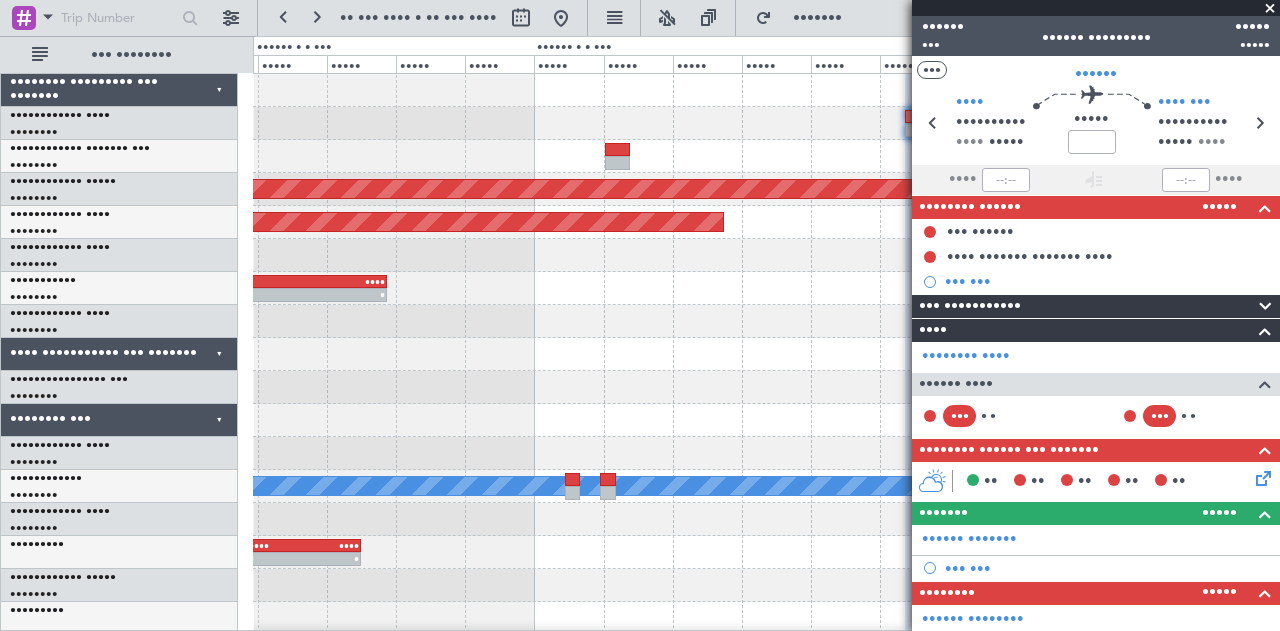 click at bounding box center (766, 123) 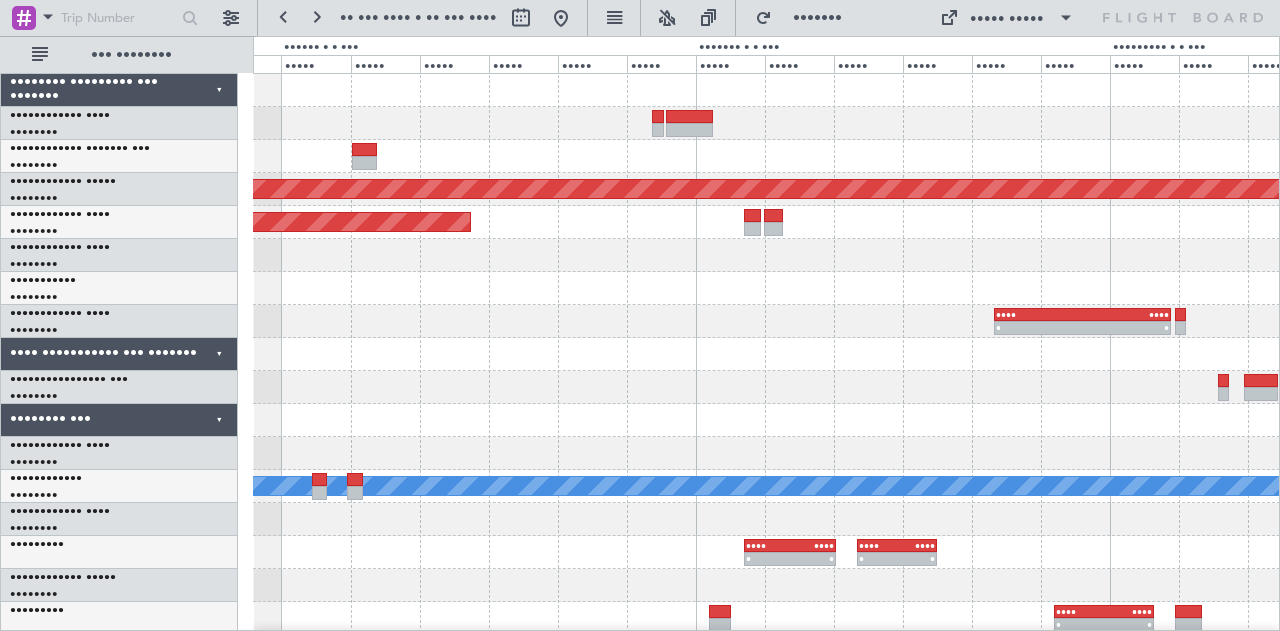 click on "••••••• ••••• ••••••••• ••••••••••
••••••• ••••• ••••••••• •••••••••
•
•
••••
••••• •
••••
••••• •
•
•
••••
••••• •
••••
••••• •
••••••• •••••
•
•
••••
••••• •
••••
••••• •
•
•
••••
••••• •
••••
••••• •
••••
••••• •
••••
••••• •
•
•
•
•
••••
••••• •" at bounding box center (766, 618) 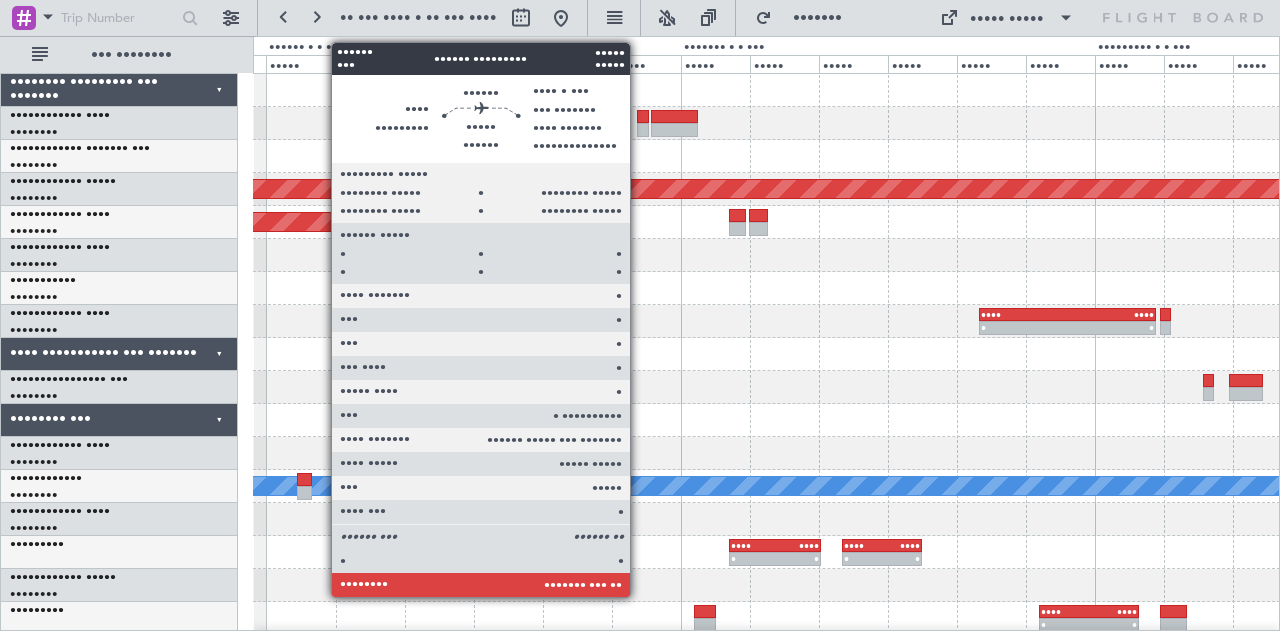 click at bounding box center [643, 117] 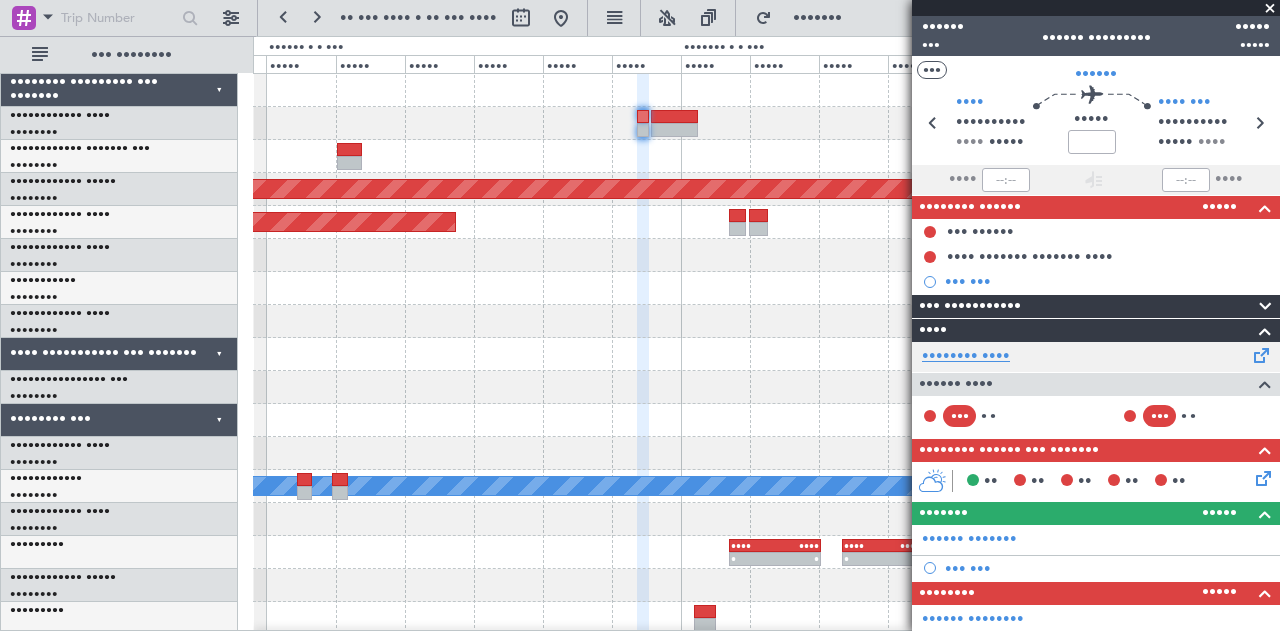 click on "•••••••• ••••" at bounding box center [966, 357] 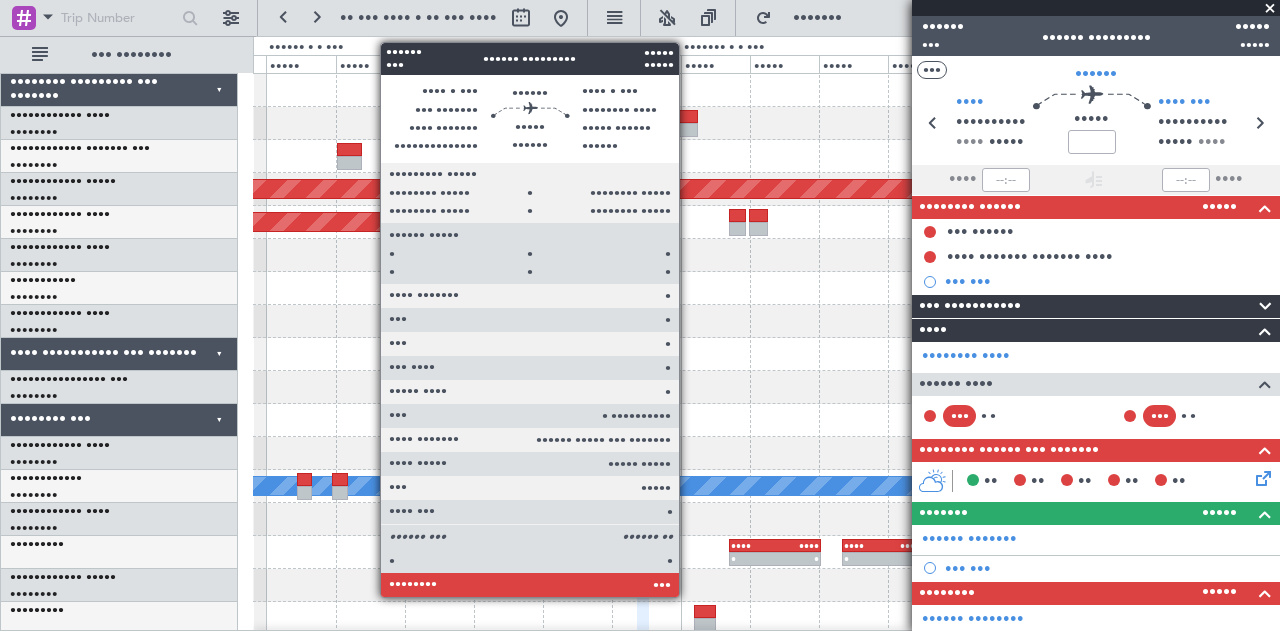 click at bounding box center (643, 130) 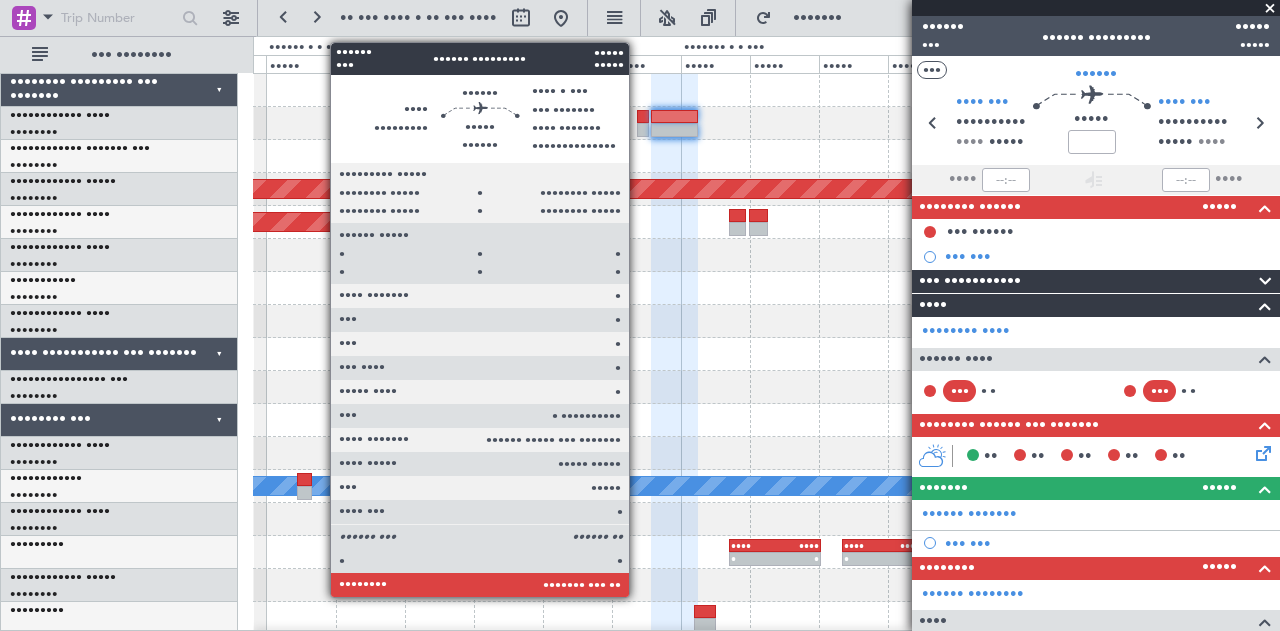 click at bounding box center [643, 130] 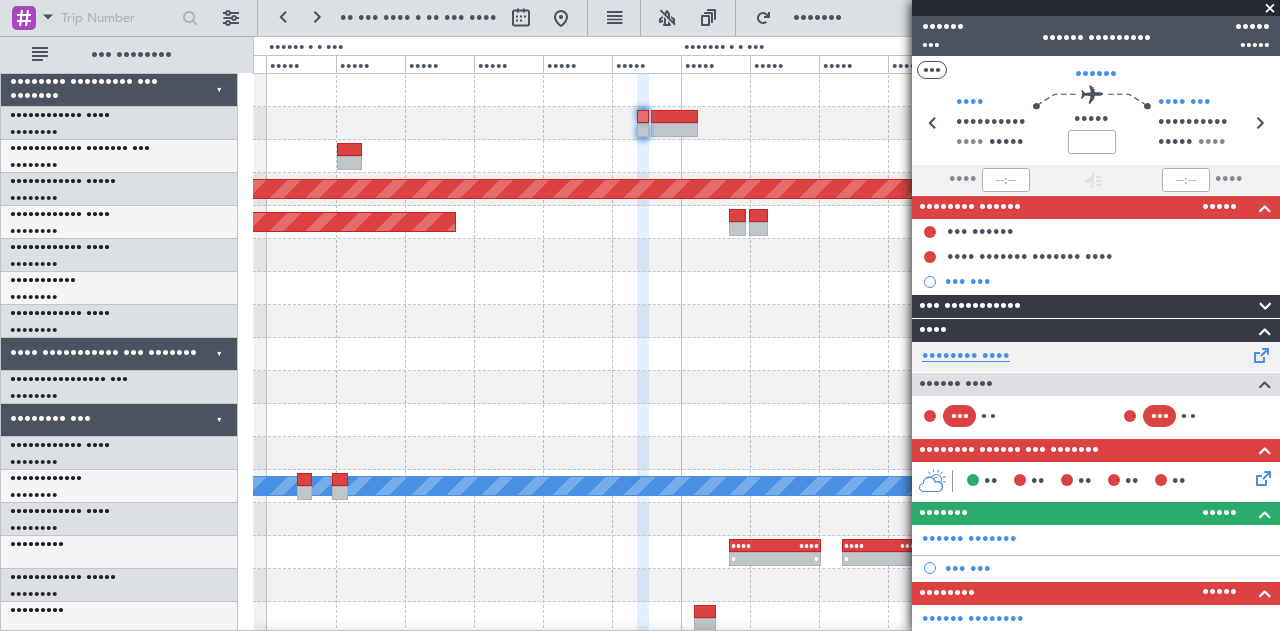 click on "•••••••• ••••" at bounding box center (966, 357) 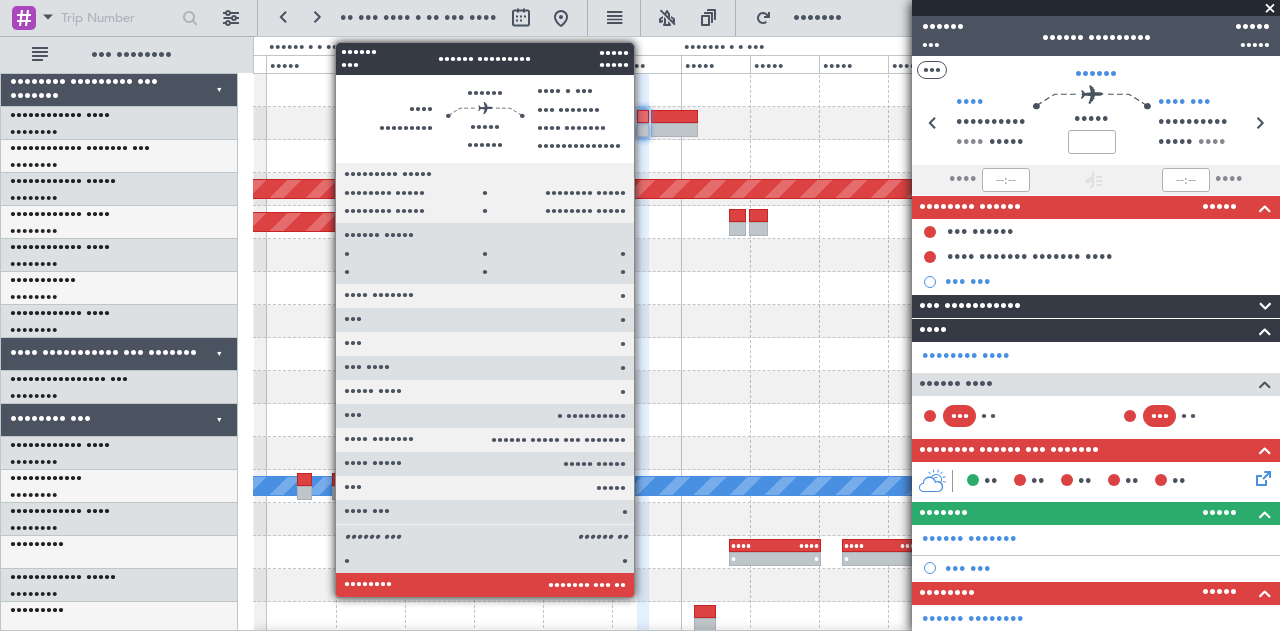 click at bounding box center [643, 117] 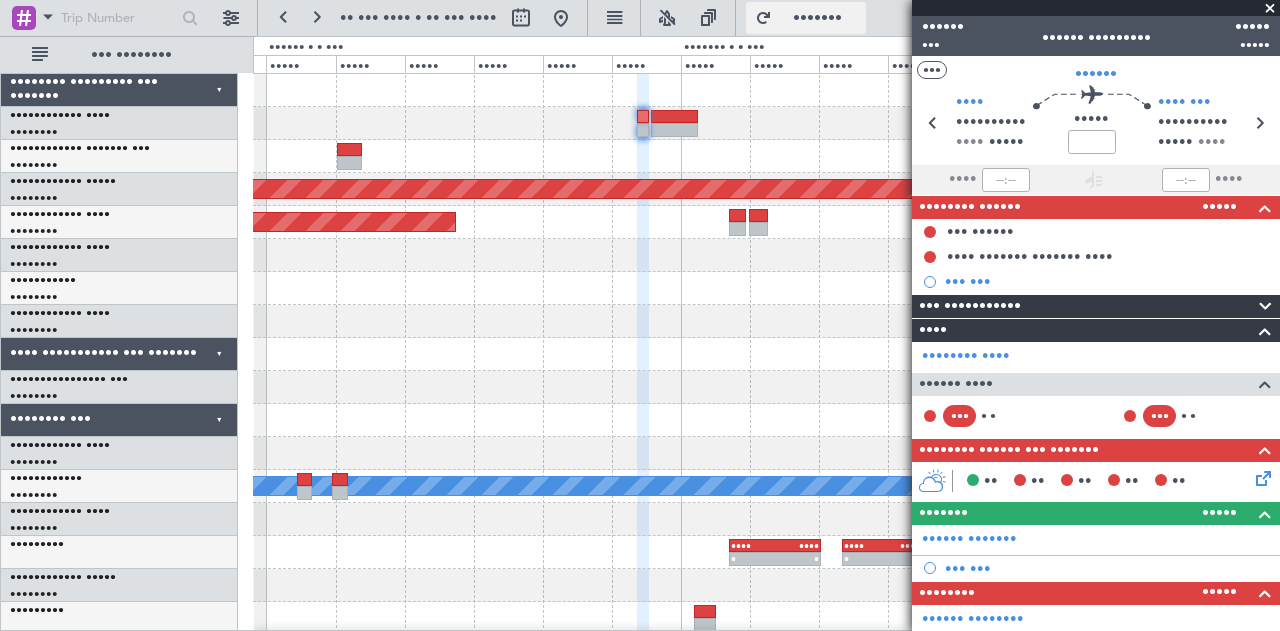 click on "•••••••" at bounding box center (818, 18) 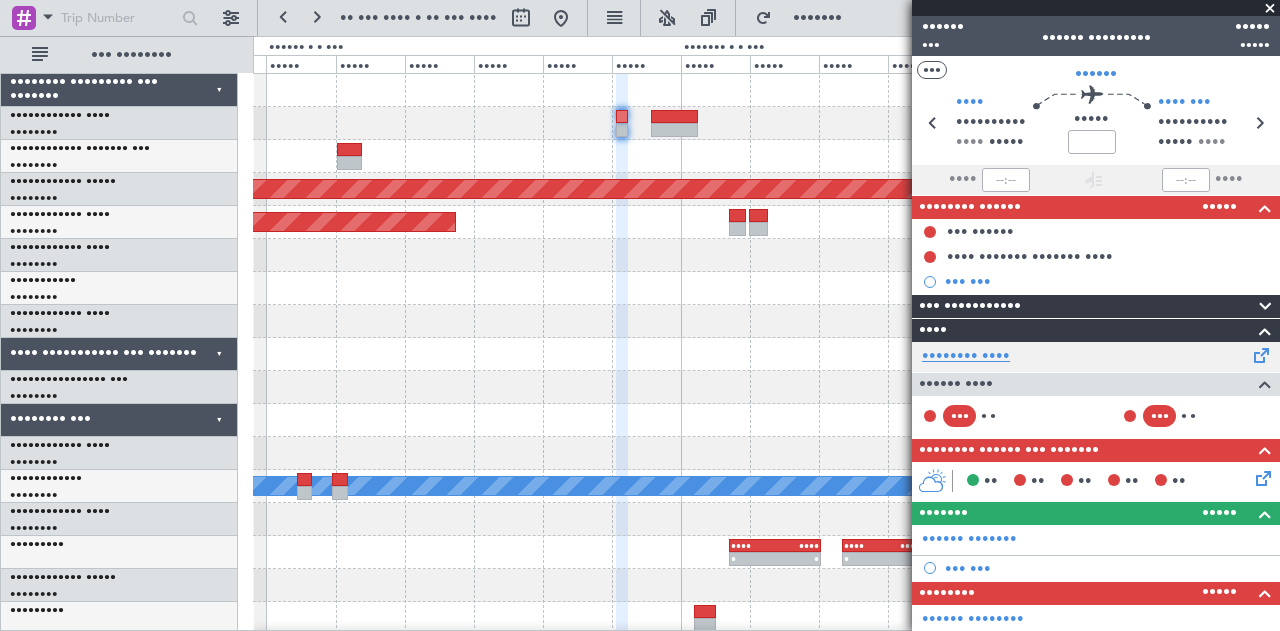 click on "•••••••• ••••" at bounding box center (966, 357) 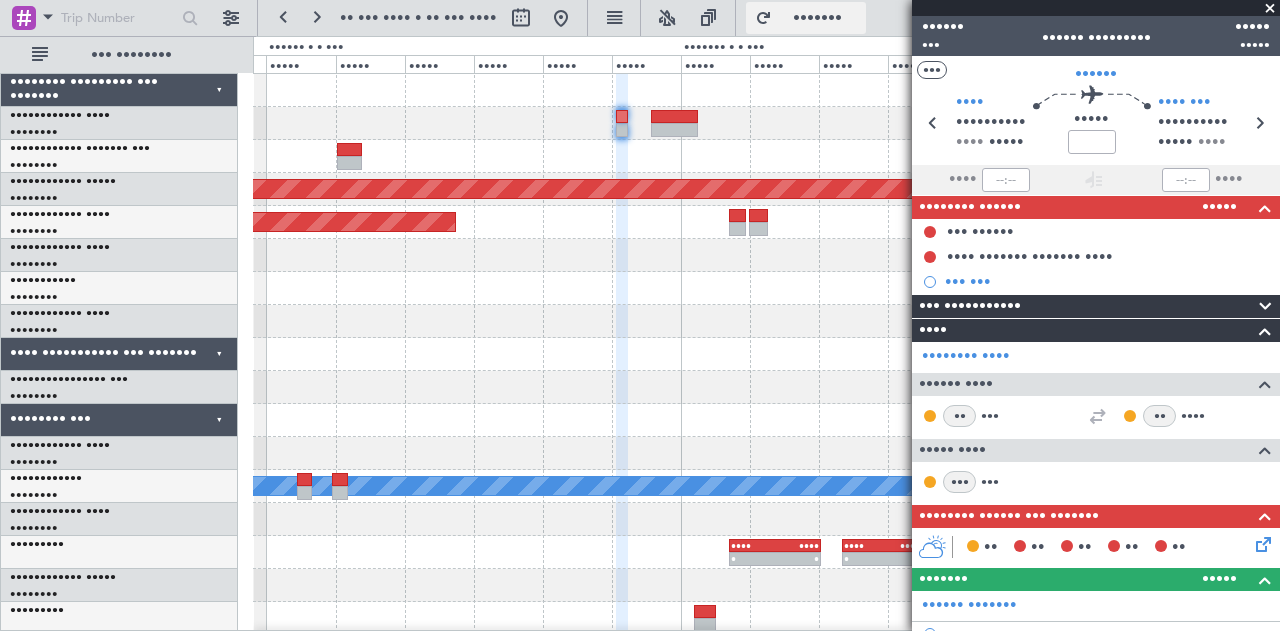 click on "•••••••" at bounding box center [818, 18] 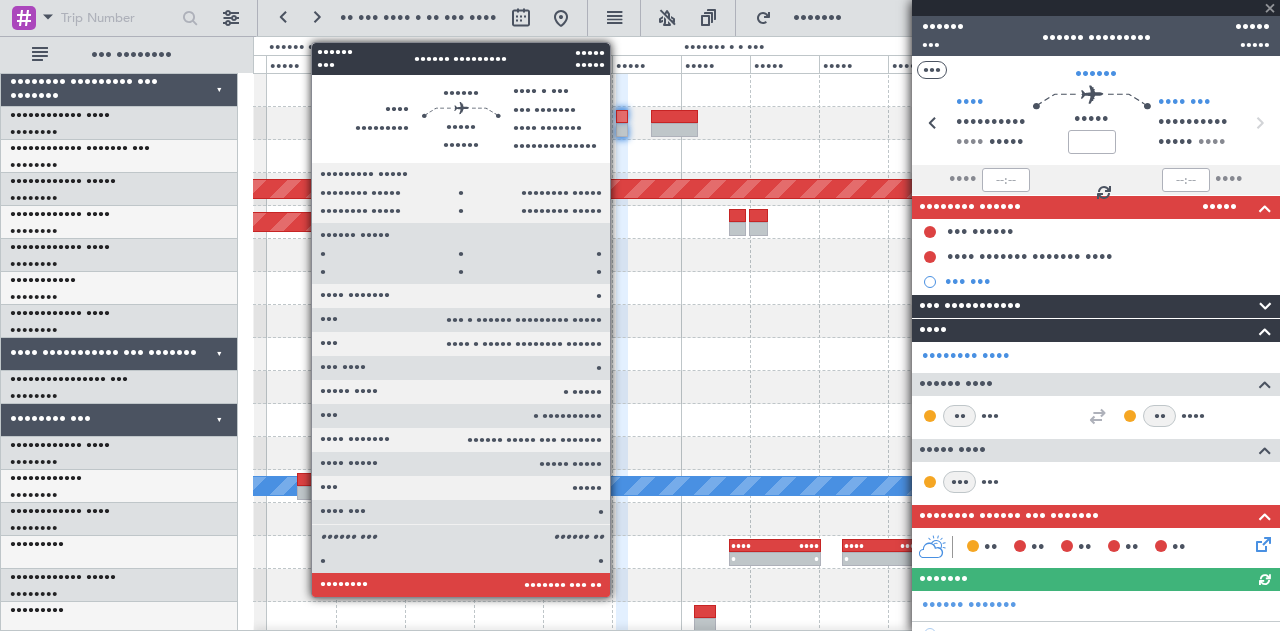 click at bounding box center [622, 130] 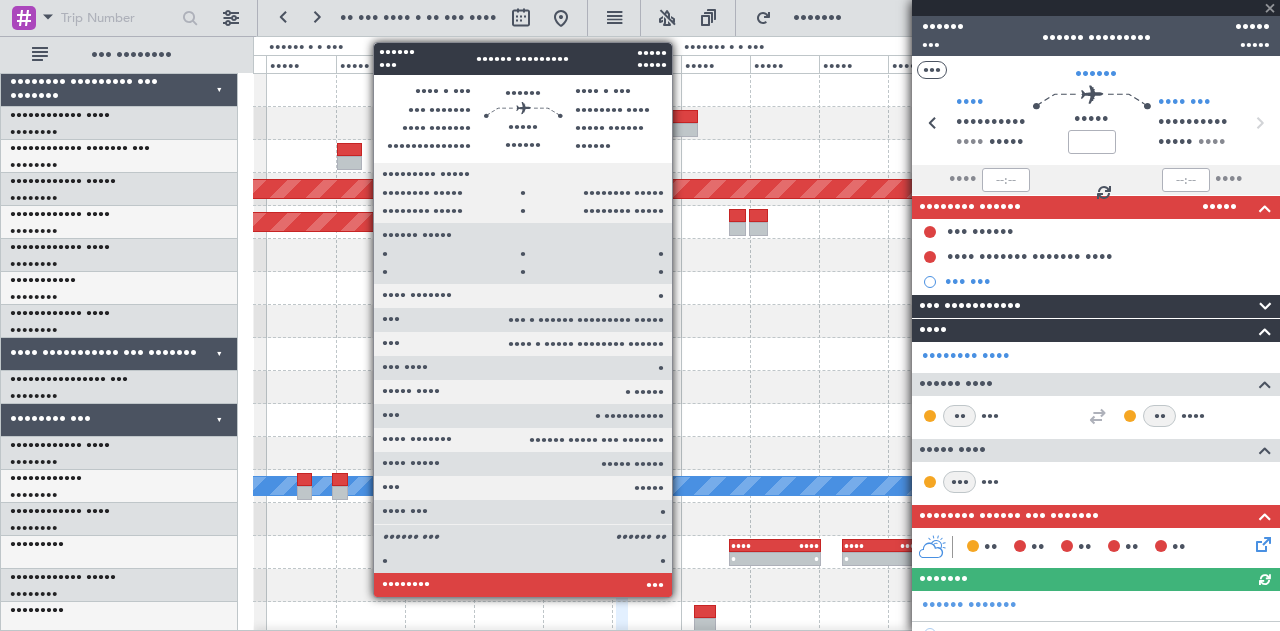 click at bounding box center [622, 117] 